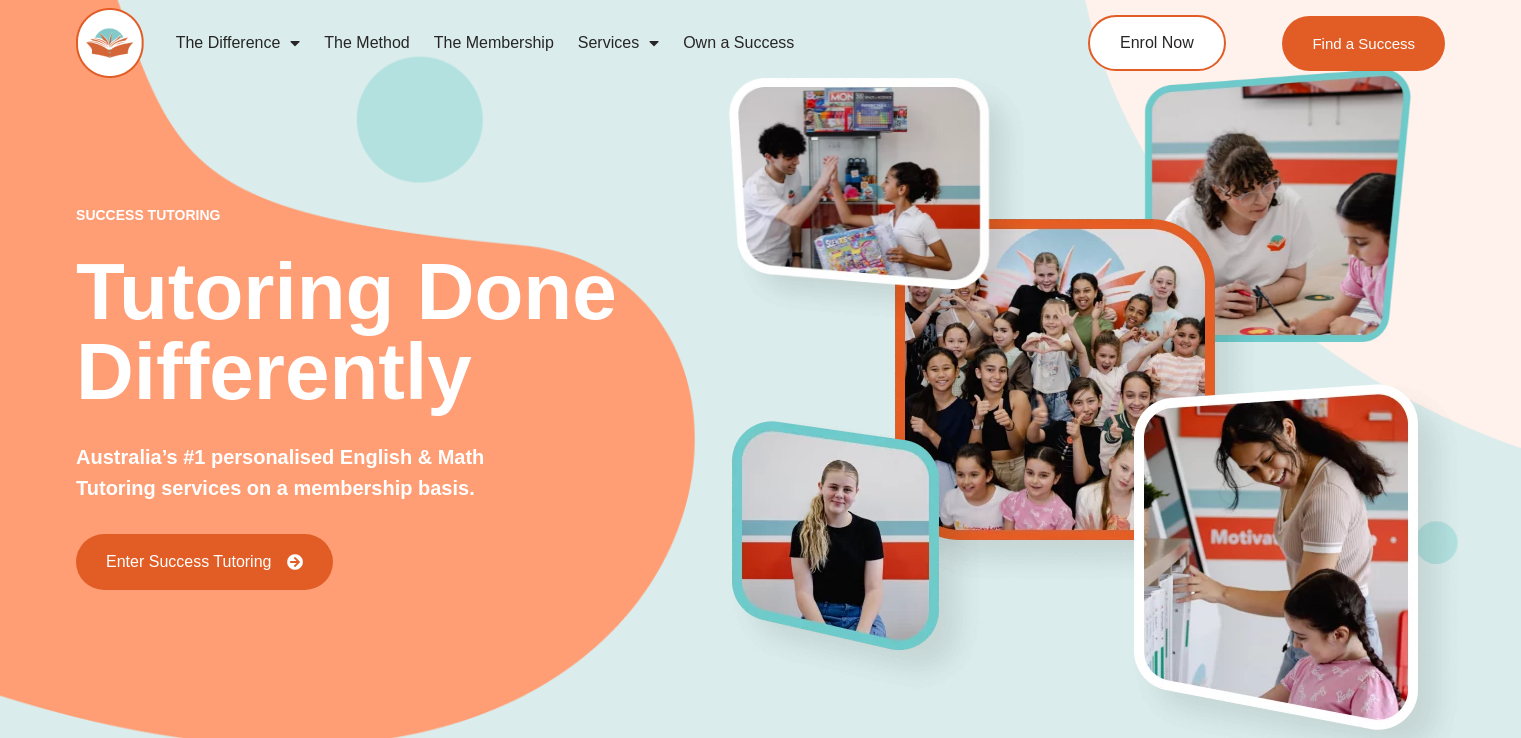 scroll, scrollTop: 0, scrollLeft: 0, axis: both 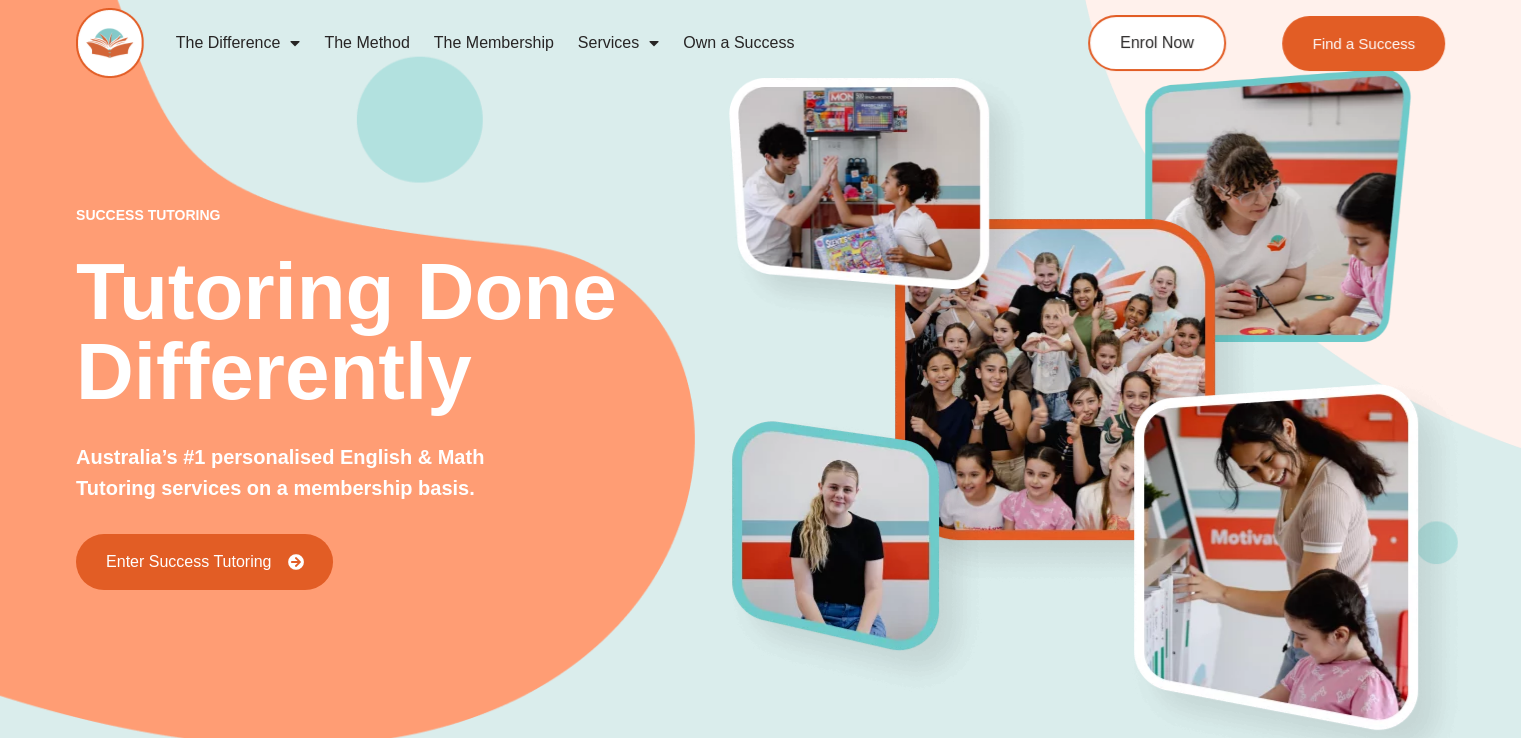 click on "success tutoring
Tutoring Done Differently
Australia's #1 personalised English & Math Tutoring services on a membership basis.
Enter Success Tutoring" at bounding box center (760, 365) 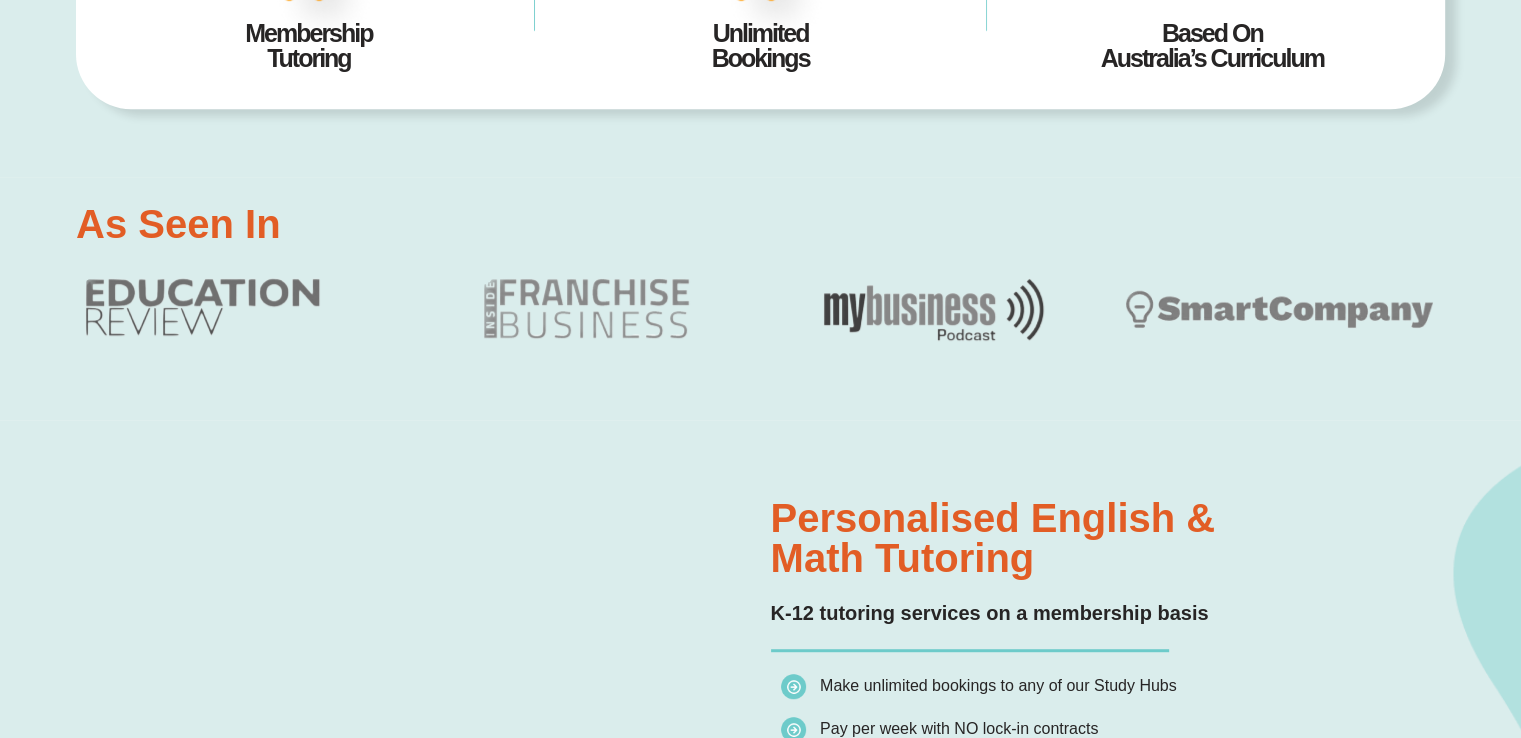 scroll, scrollTop: 1040, scrollLeft: 0, axis: vertical 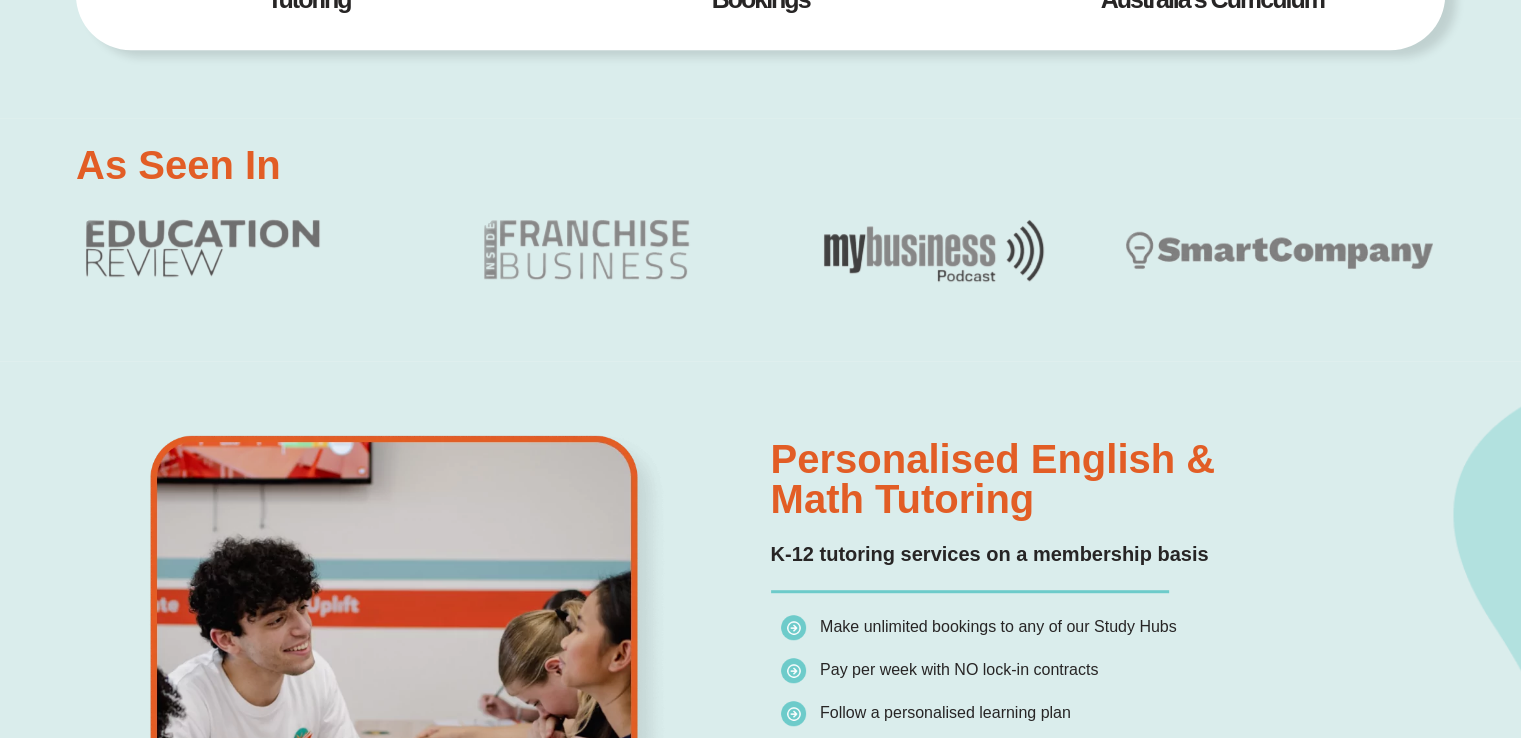 click at bounding box center (239, 248) 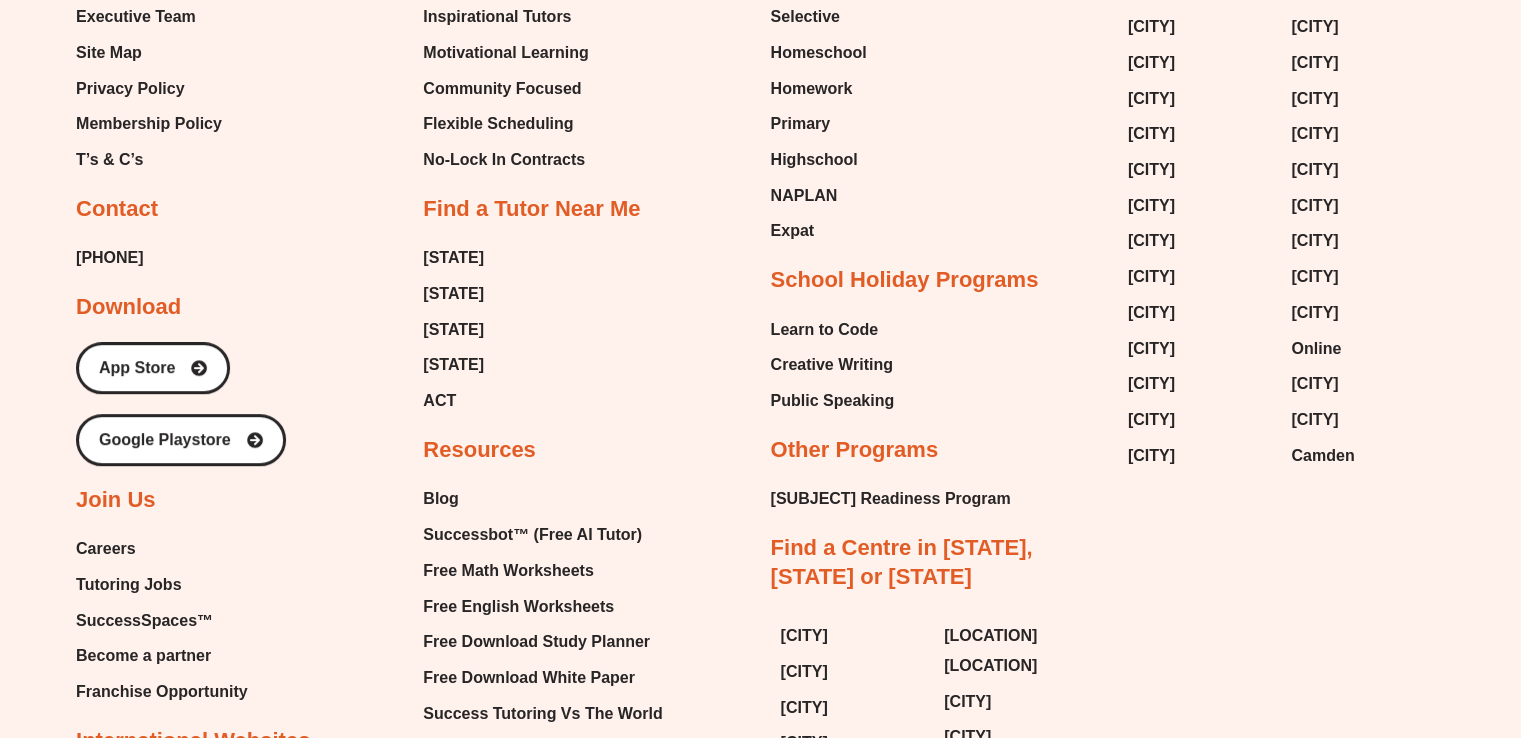 scroll, scrollTop: 8440, scrollLeft: 0, axis: vertical 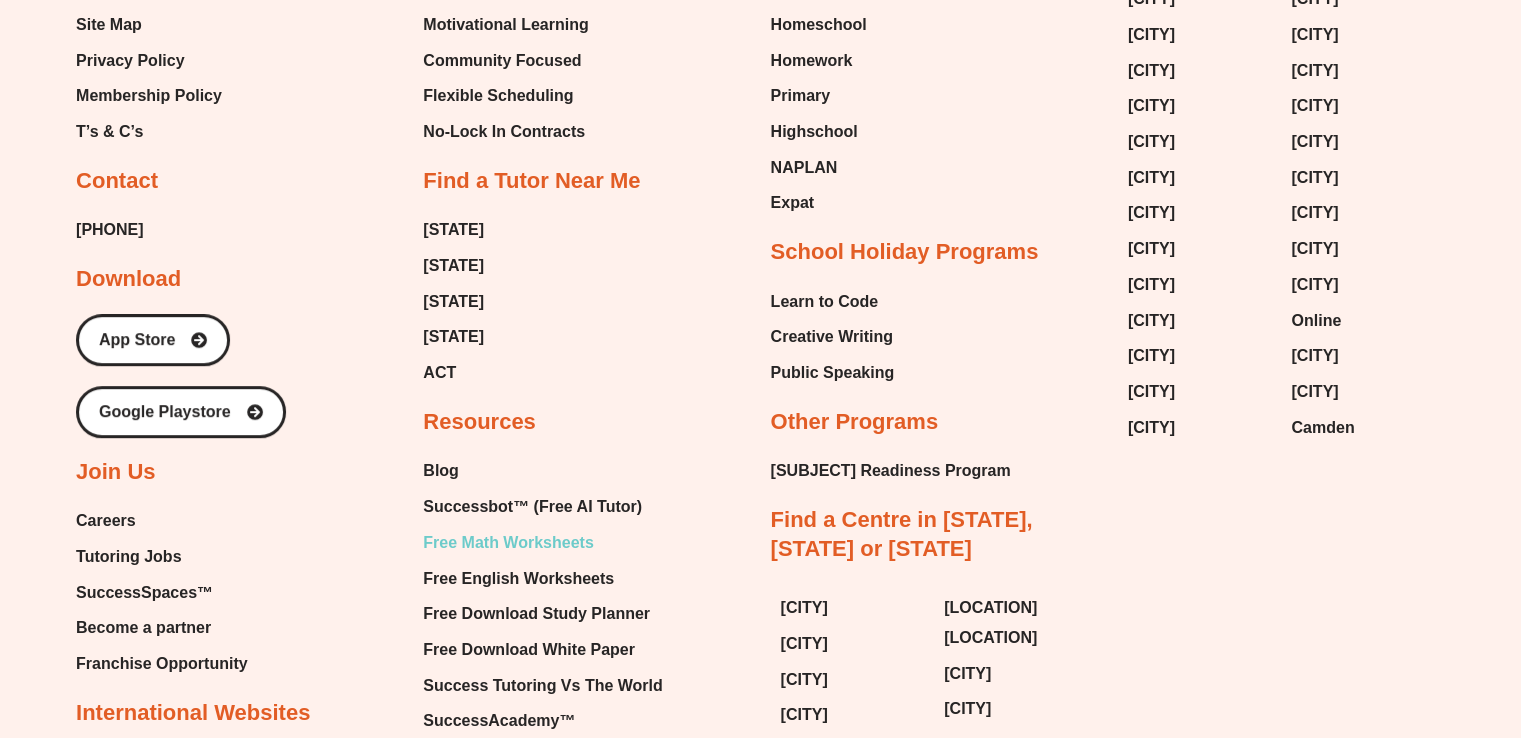 click on "Free Math Worksheets" at bounding box center [508, 543] 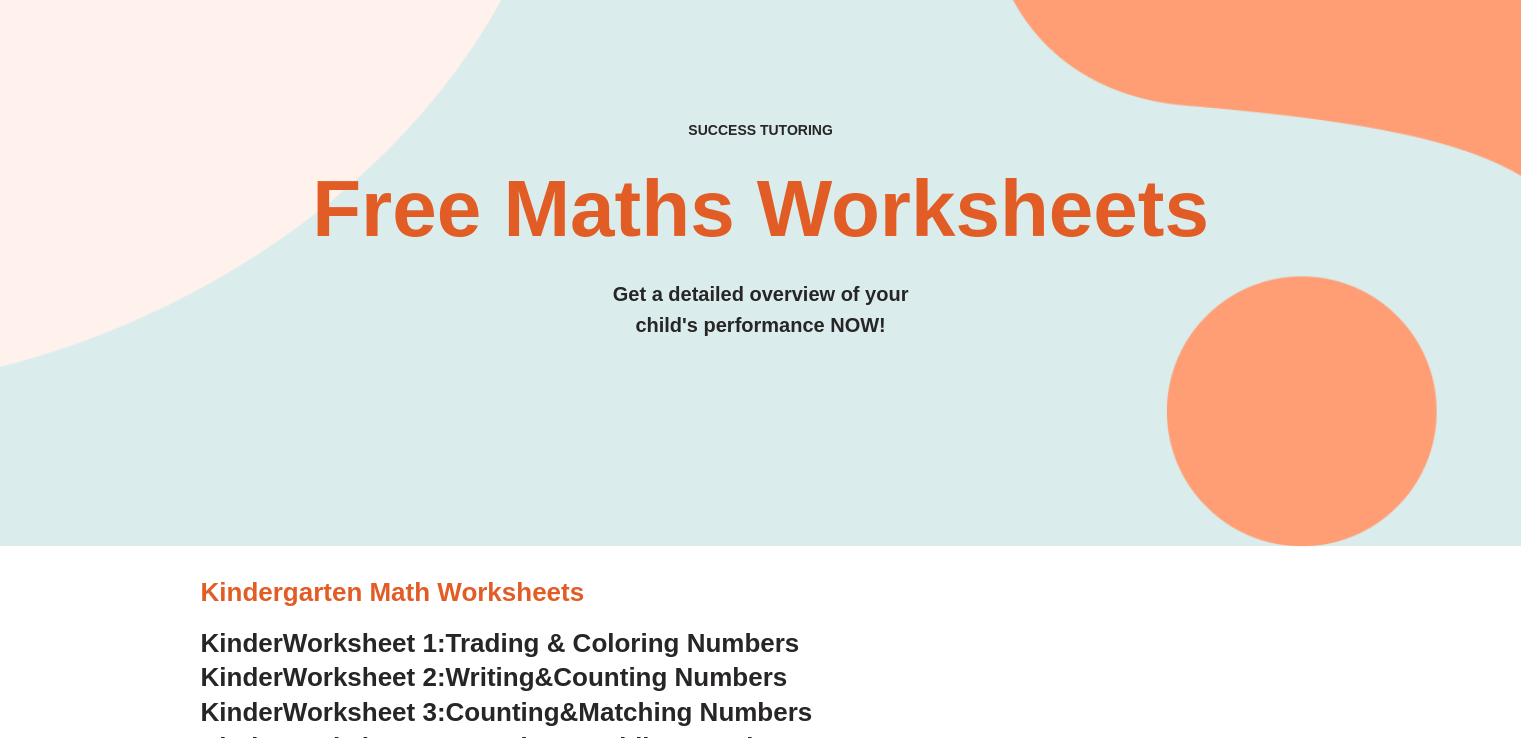 scroll, scrollTop: 0, scrollLeft: 0, axis: both 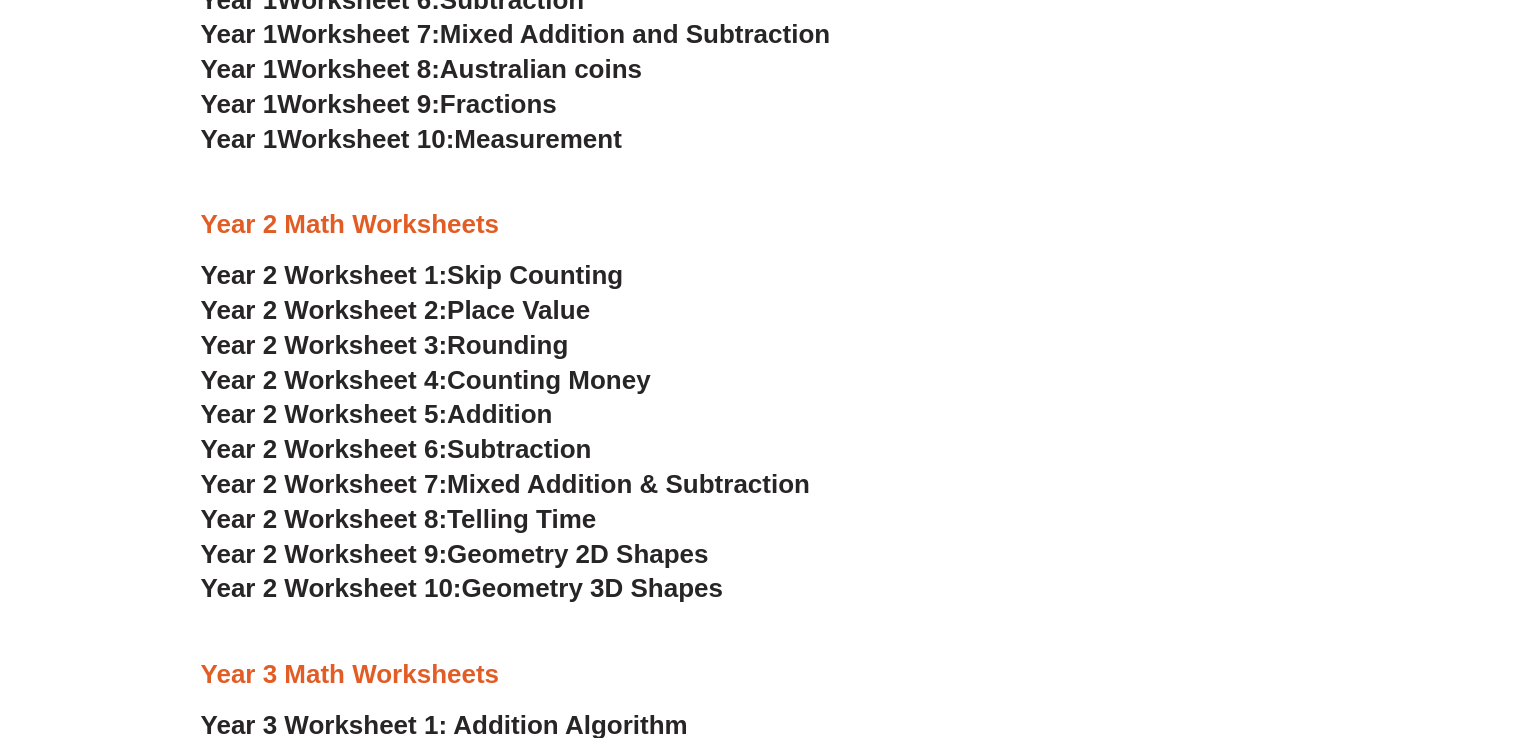 click on "Skip Counting" at bounding box center (535, 275) 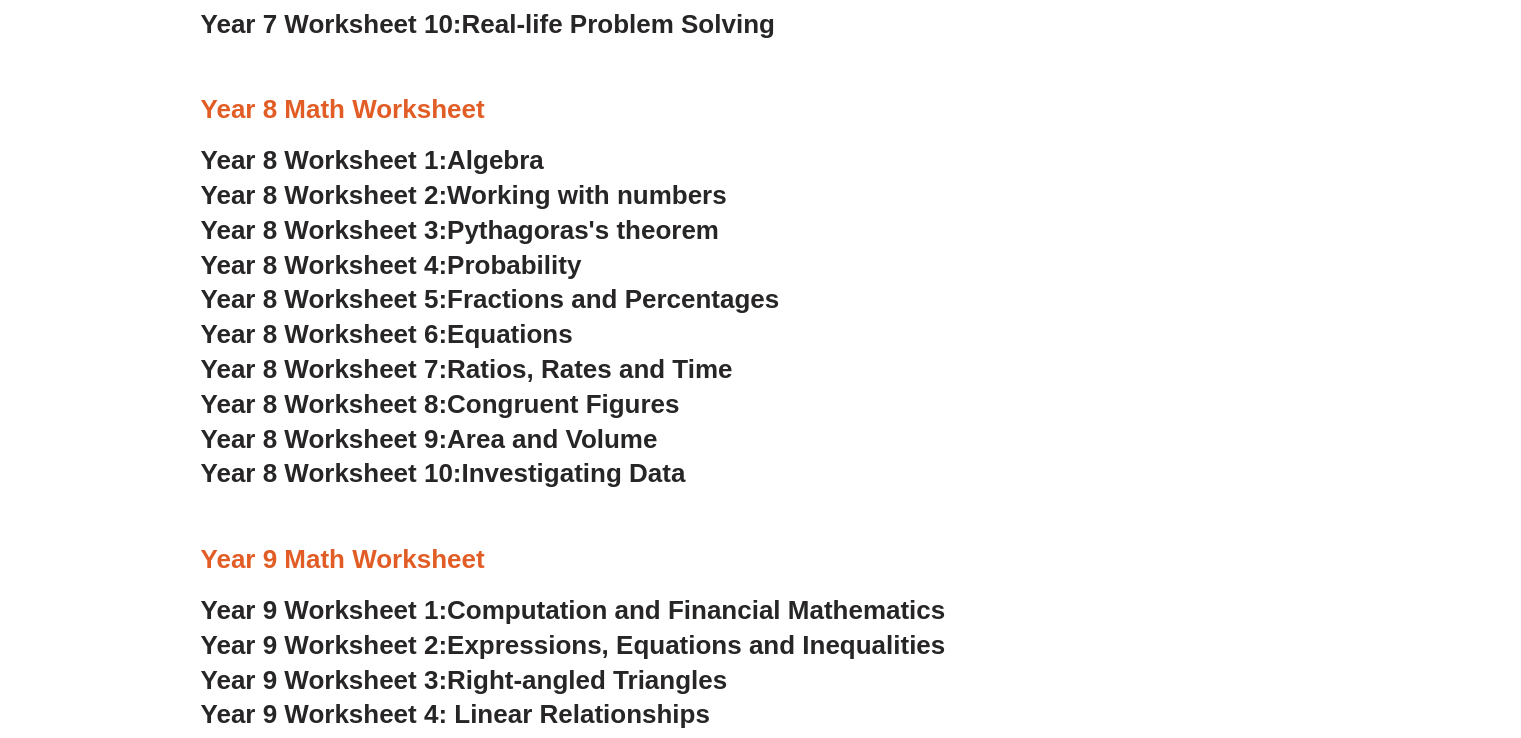 scroll, scrollTop: 5320, scrollLeft: 0, axis: vertical 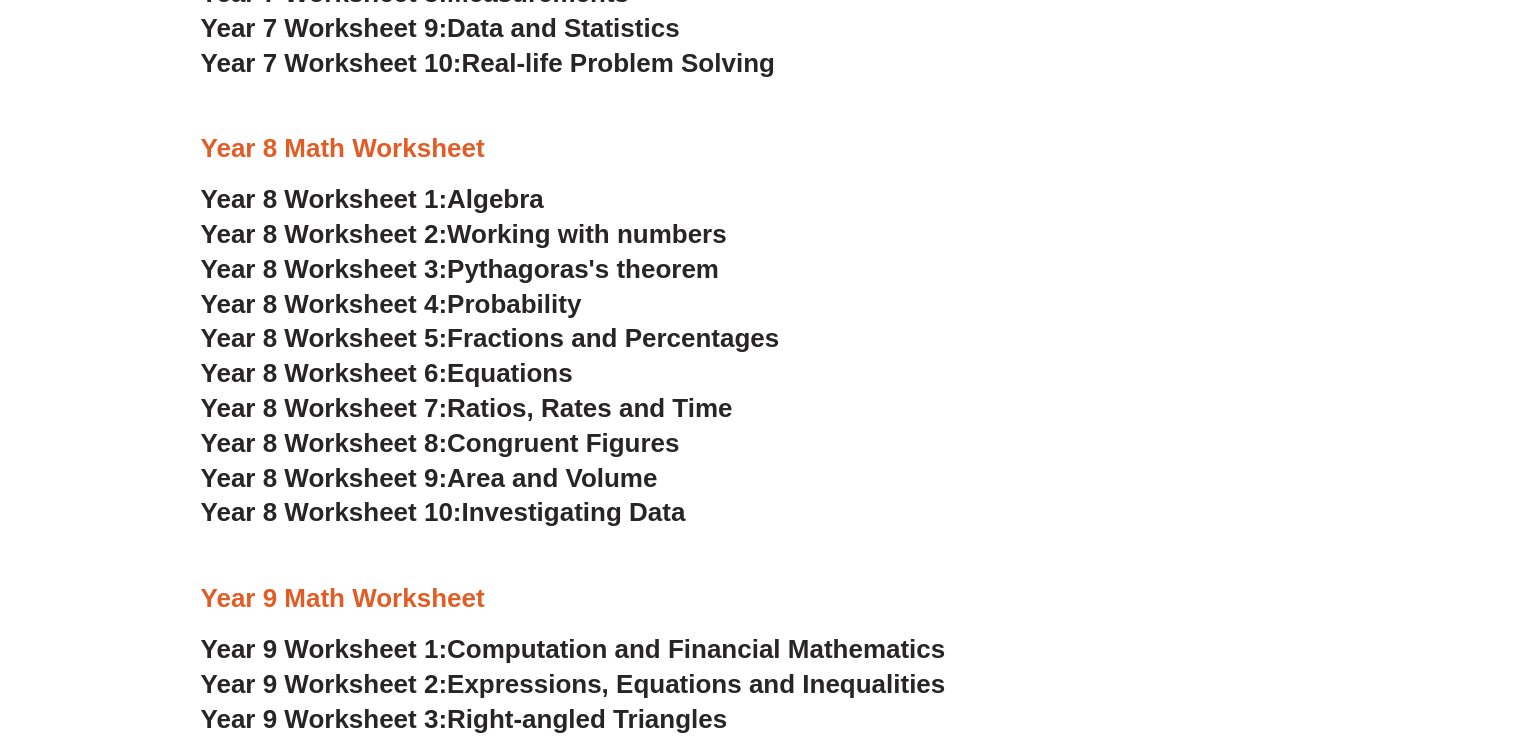 click on "NSW Selective High Schools Practice Worksheets
Topic 1:  Weight Measurement
Topic 2:  Capacity & Volume
Topic 3:  Lengths & Angles
Topic 4:  Fractions
Topic 5:  Probability
Topic 6:  Reading Time
Topic 7:  Financial Math
Topic 8:  Place Value
Topic 9:  Data & Graphing
Topic 10:  Pattern & Missing Numbers
Topic 11:  Line of Symmetry
Topic 12:  Perimeter and Area
Topic 13:  3D Shapes
Topic 14:  Direction & 2D Shapes
Topic 15:" at bounding box center [760, 12] 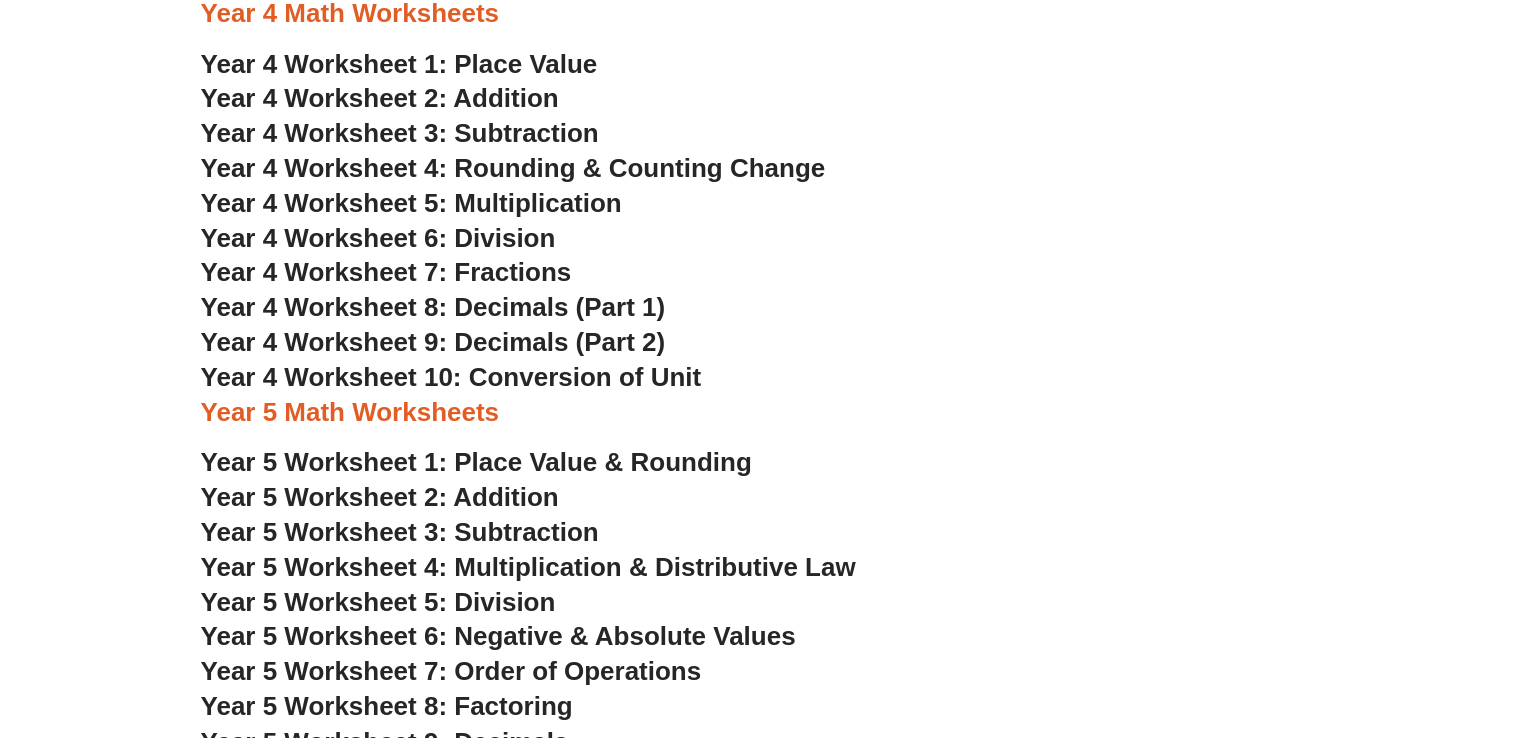 scroll, scrollTop: 3080, scrollLeft: 0, axis: vertical 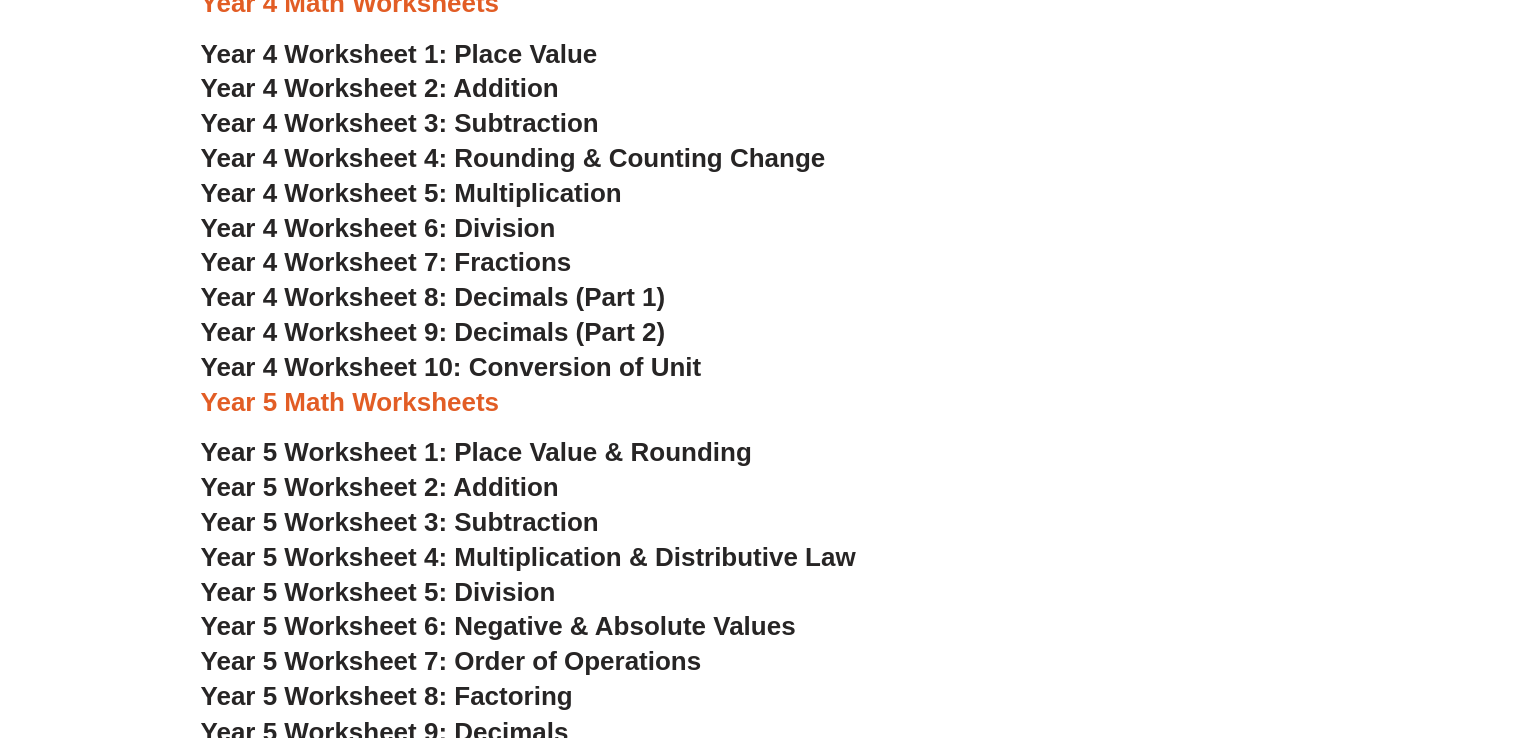 click on "Year 4 Worksheet 10: Conversion of Unit" at bounding box center [451, 367] 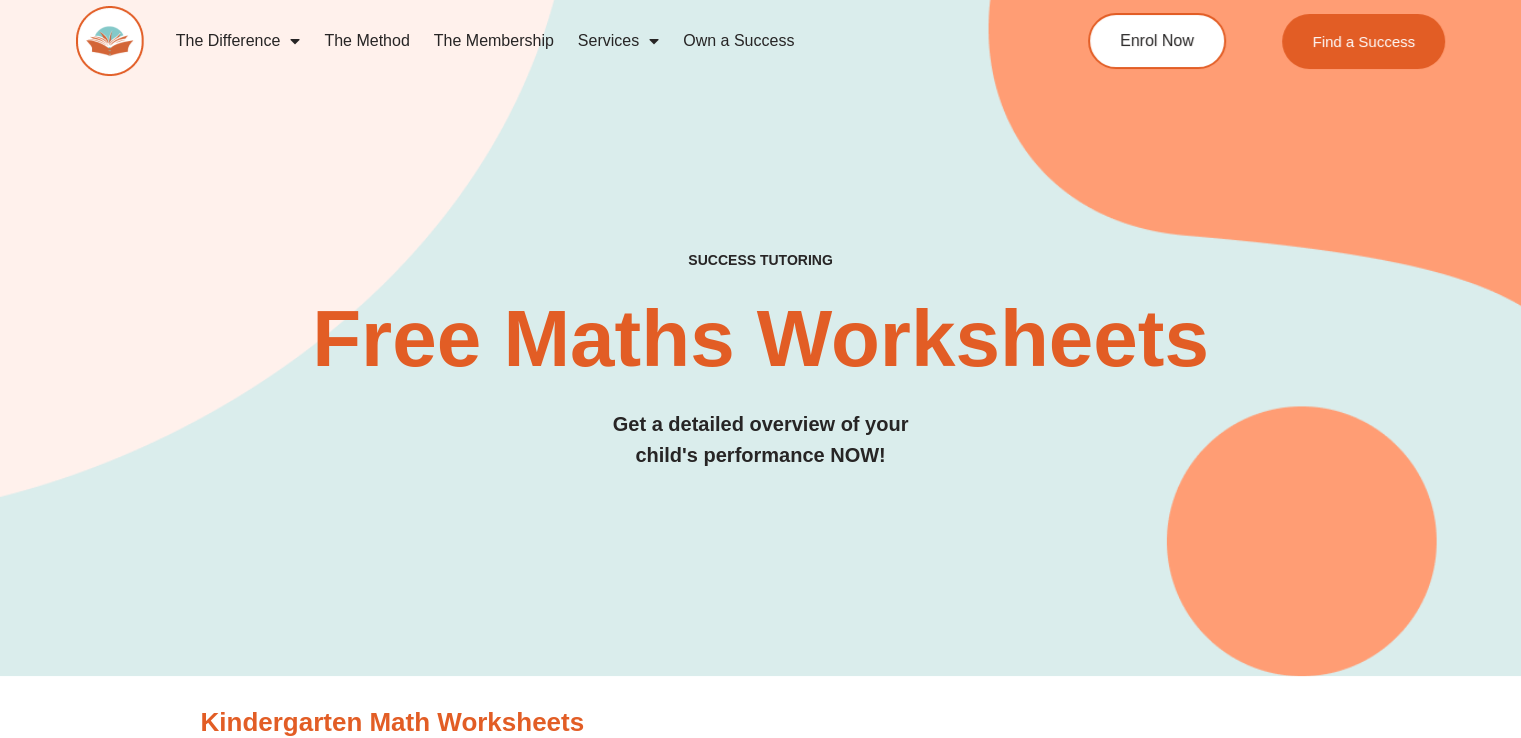 scroll, scrollTop: 0, scrollLeft: 0, axis: both 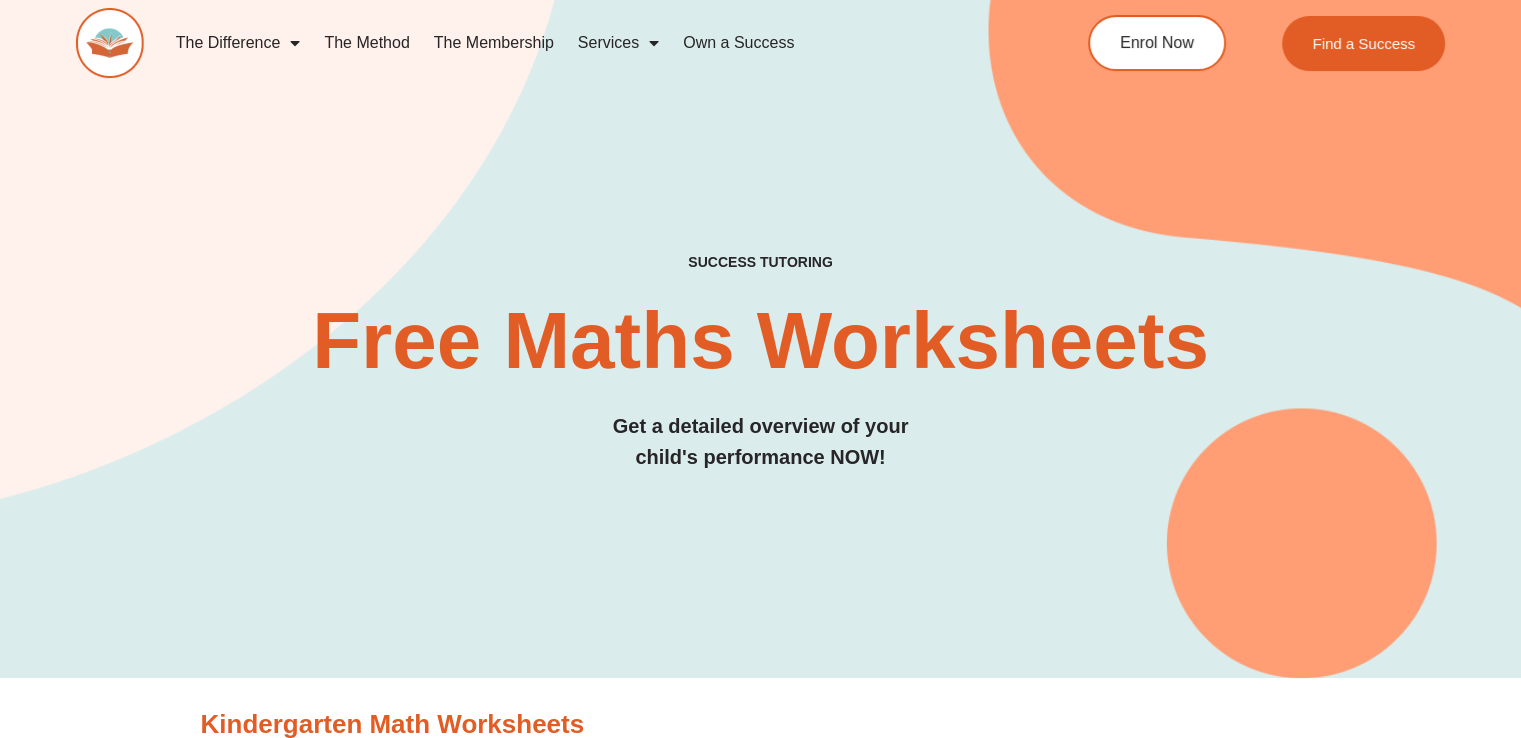 click at bounding box center [110, 43] 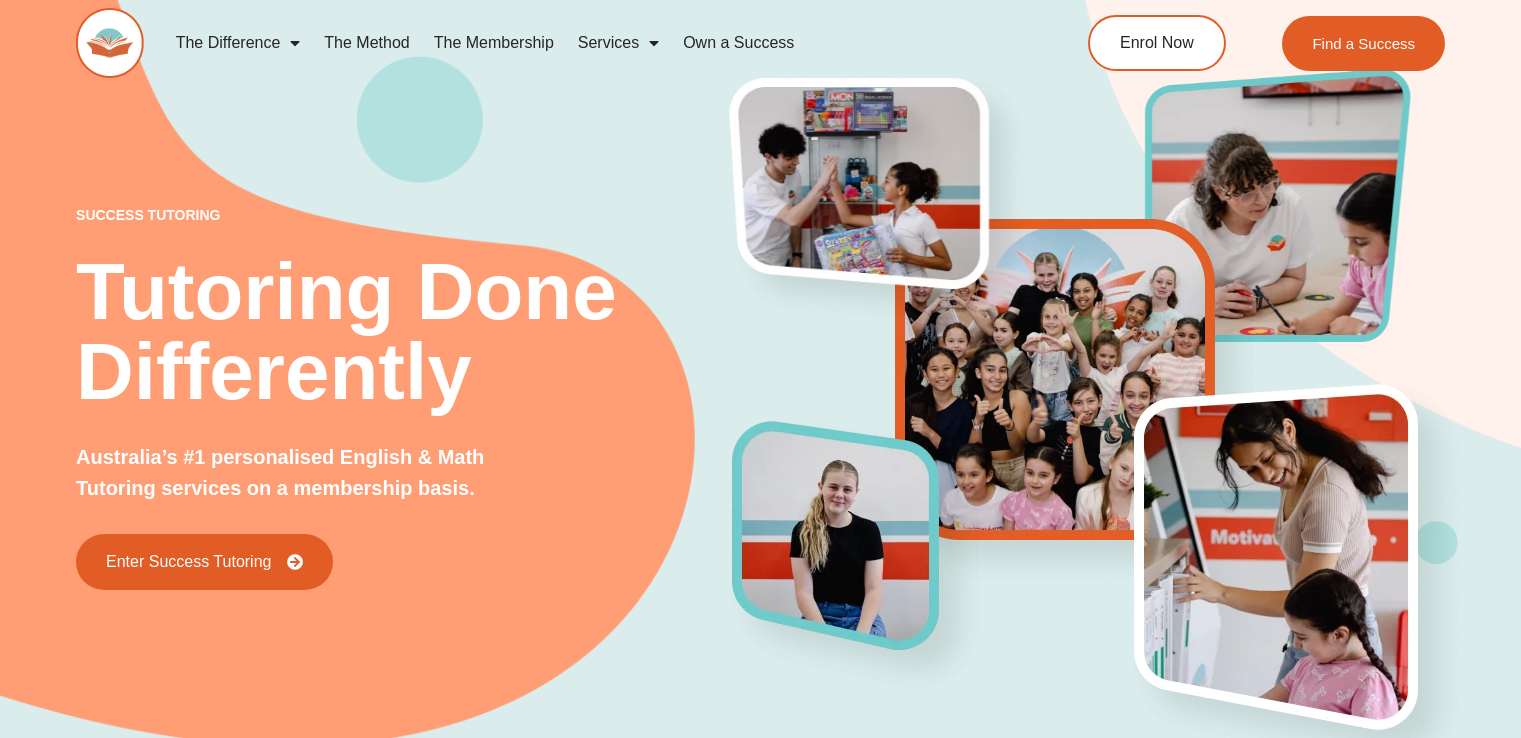 scroll, scrollTop: 0, scrollLeft: 0, axis: both 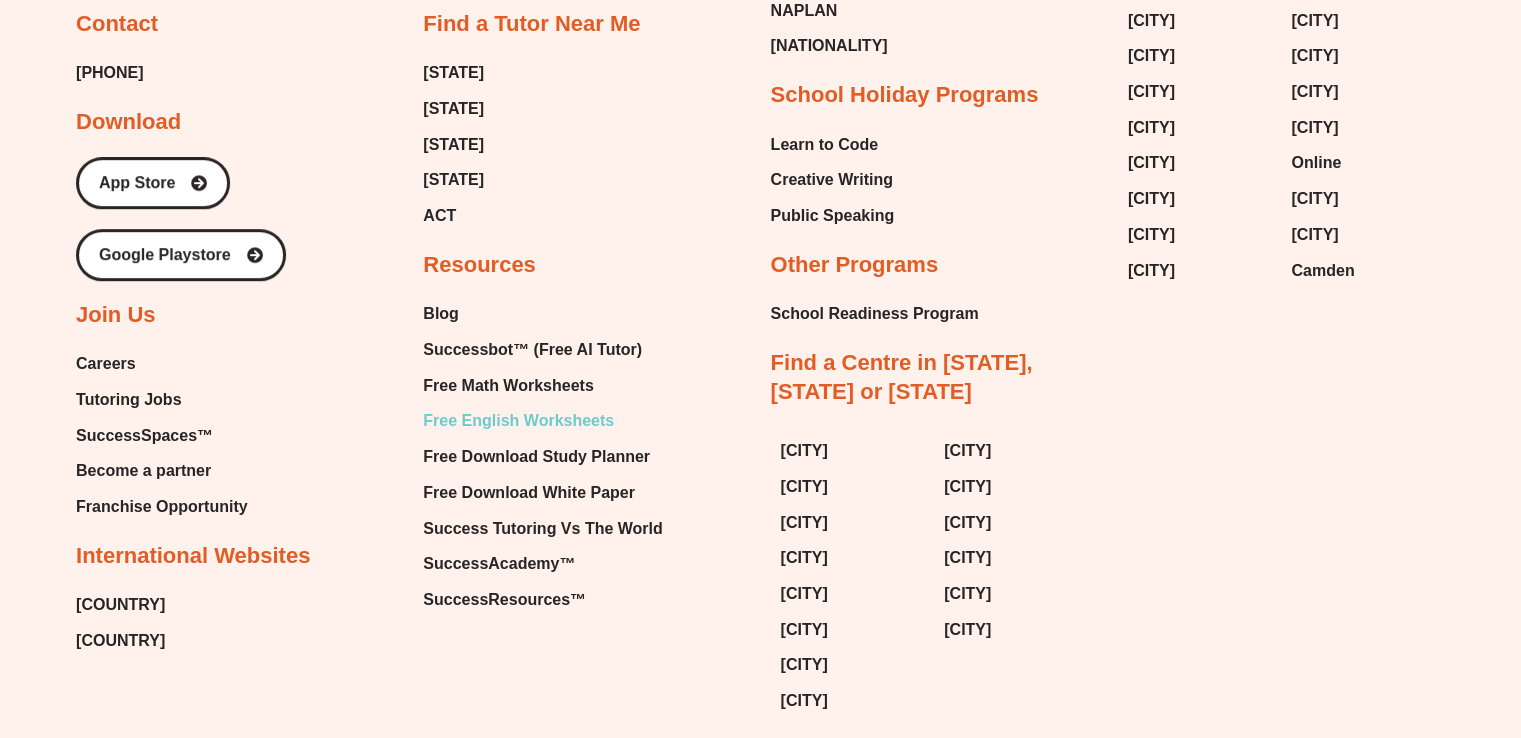 click on "Free English Worksheets" at bounding box center (518, 421) 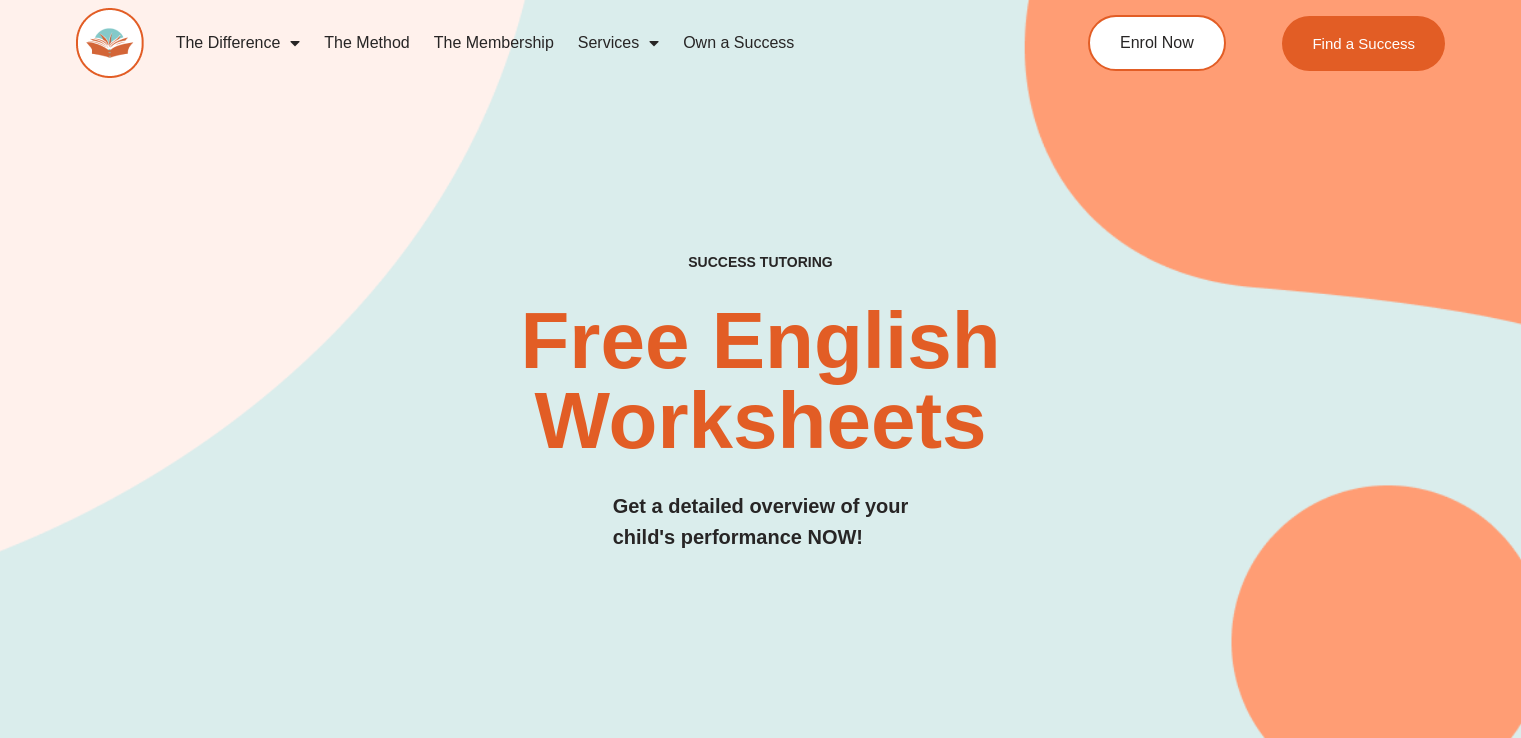 scroll, scrollTop: 0, scrollLeft: 0, axis: both 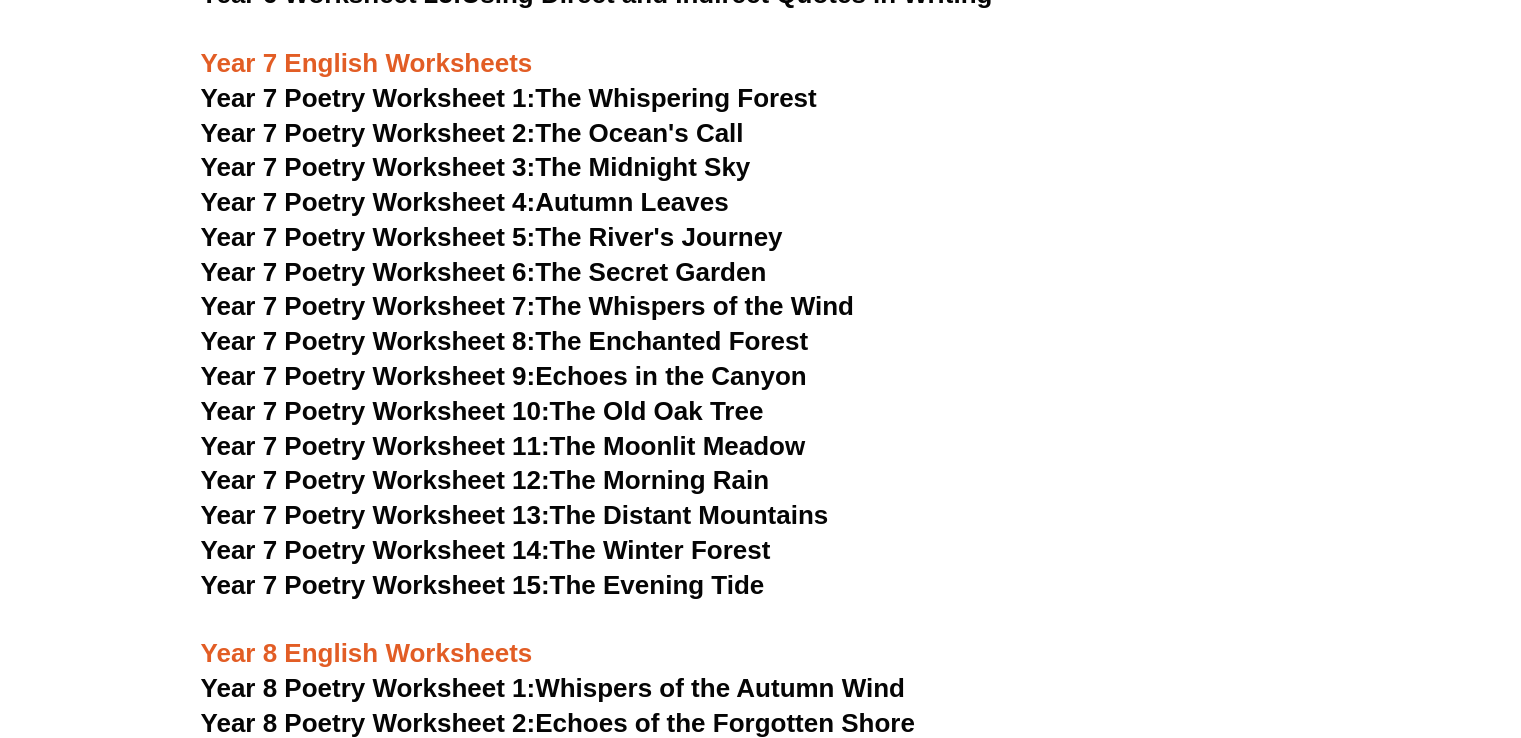 click on "Year 7 Poetry Worksheet 6:" at bounding box center (368, 272) 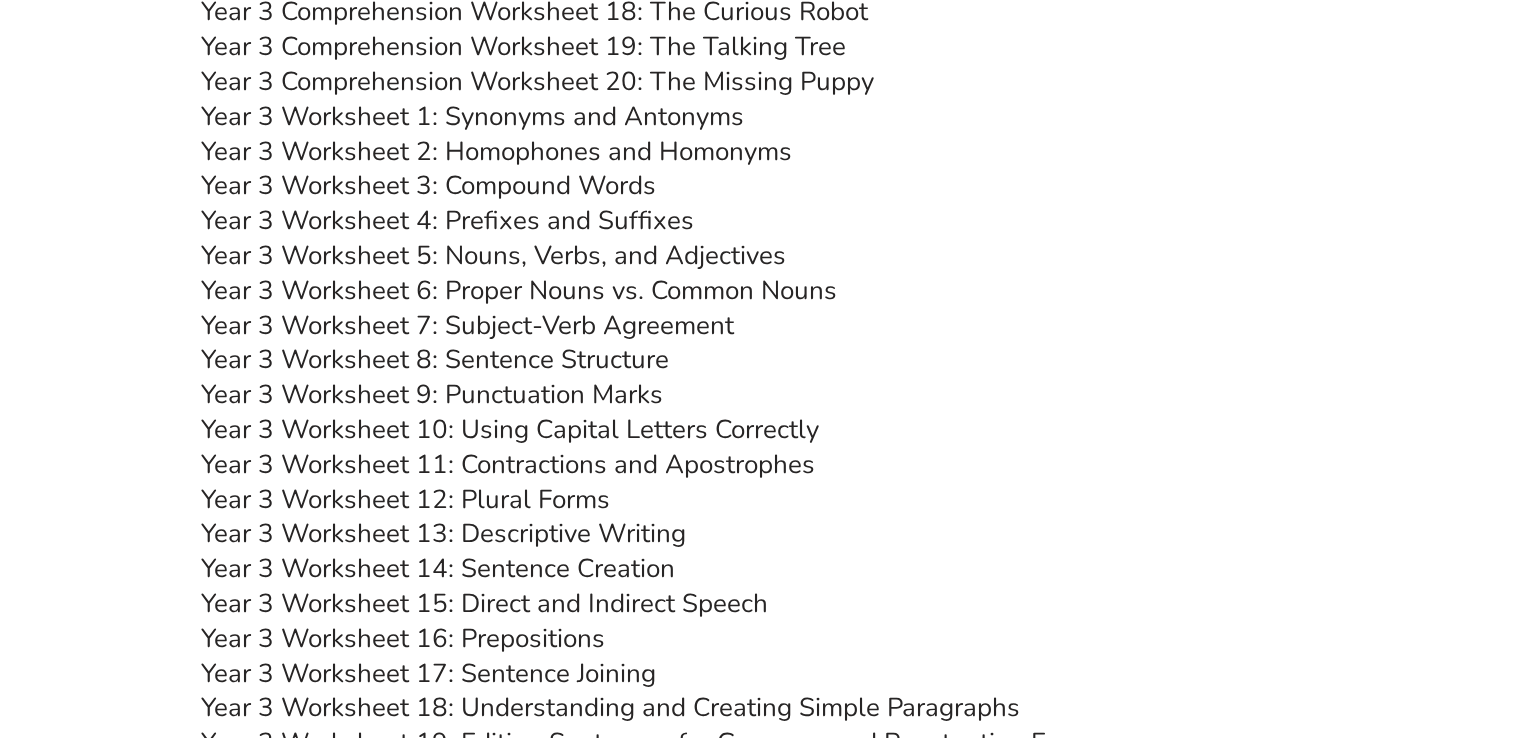 scroll, scrollTop: 6360, scrollLeft: 0, axis: vertical 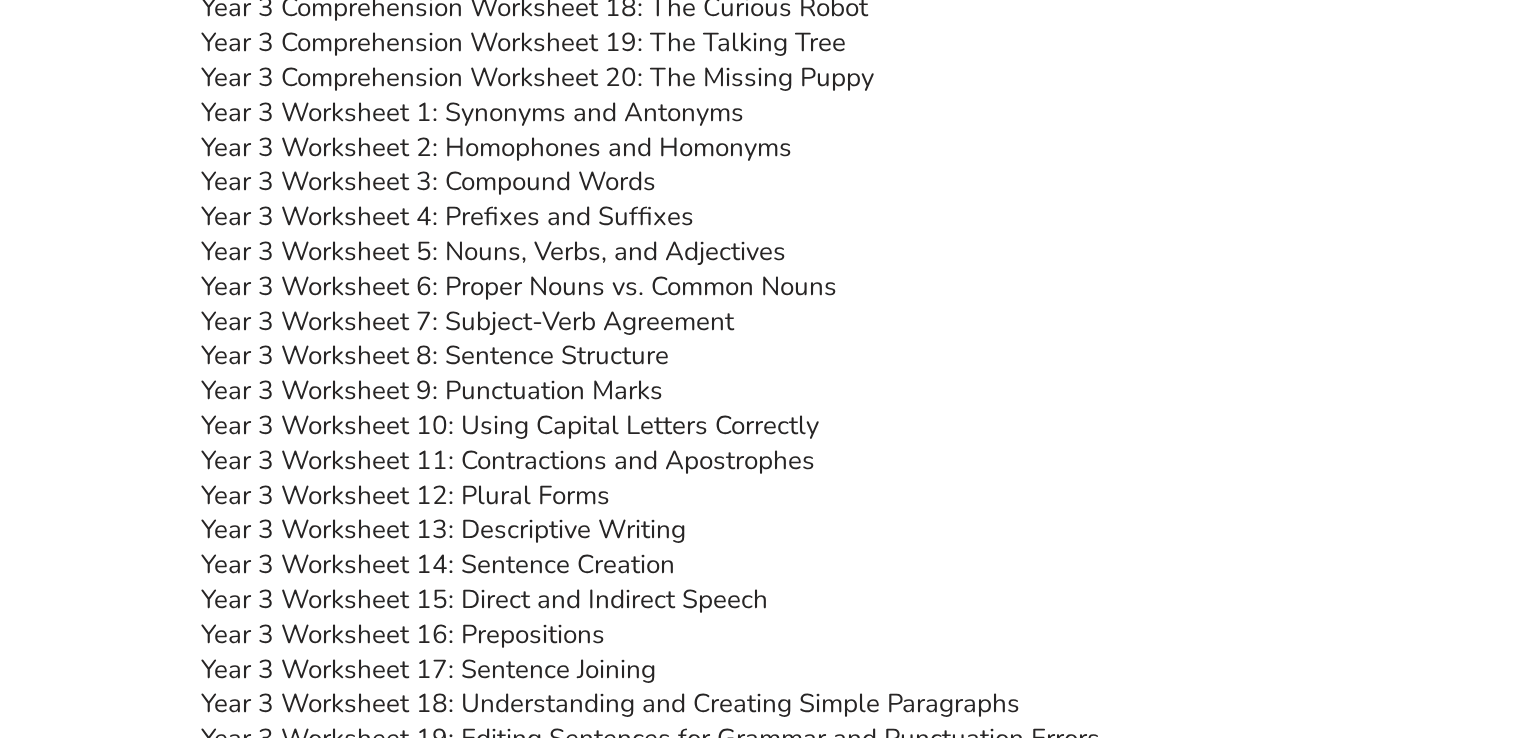 click on "Year 3 English Worksheets
Year 3 Comprehension Worksheet 1: Exploring the Wonders of the Pyramids of Giza
Year 3 Comprehension Worksheet 2: The Time Travel Adventure
Year 3 Comprehension Worksheet 3: Space Exploration- A Stellar Adventure
Year 3 Comprehension Worksheet 4: The Dinosaur Expedition
Year 3 Comprehension Worksheet 5: A trip to the Zoo
Year 3 Comprehension Worksheet 6: A day at School
Year 3 Comprehension Worksheet 7: The Brave Explorer of Ancient Rome
Year 3 Comprehension Worksheet 8: A new kitten!
Year 3 Comprehension Worksheet 9: With great power, comes great responsibility." at bounding box center [760, 3416] 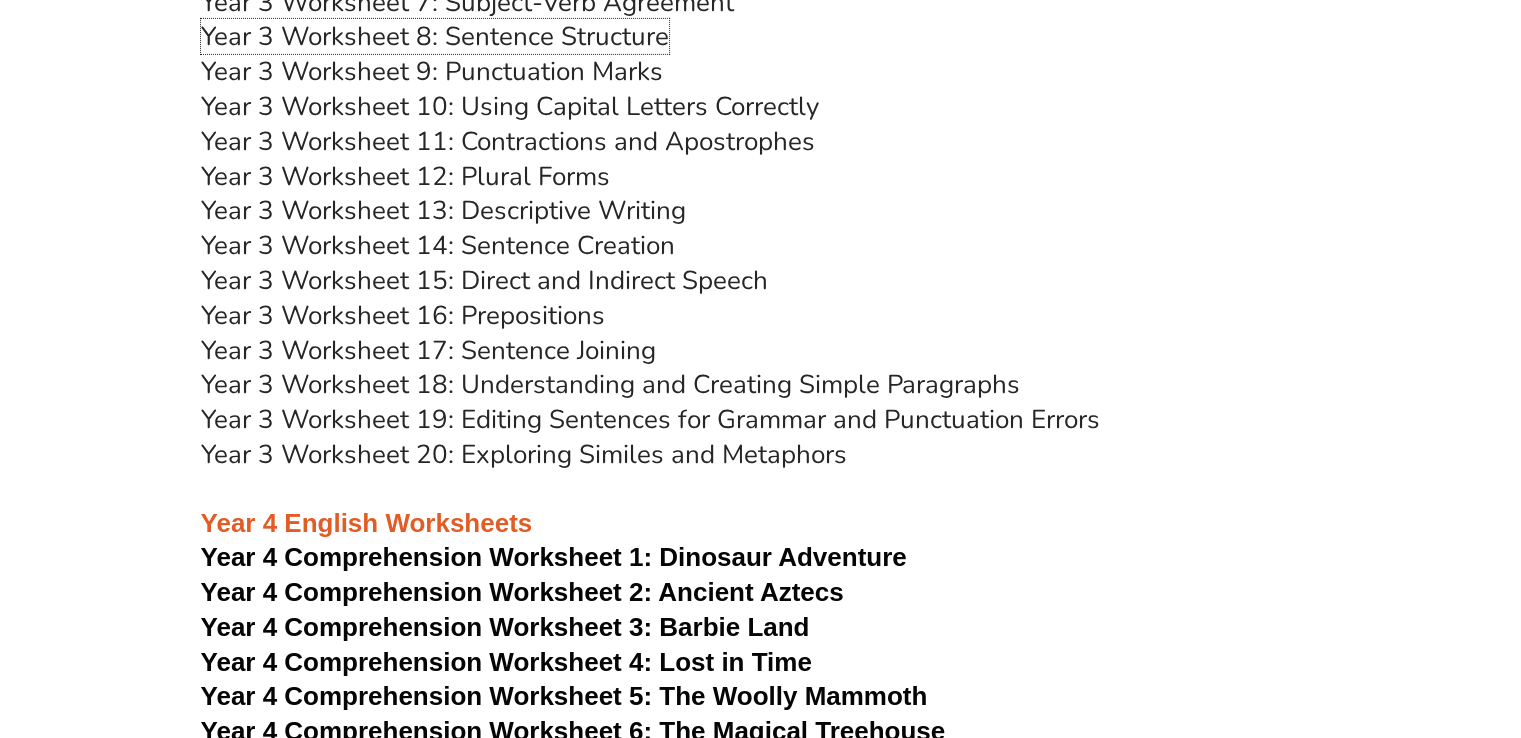 scroll, scrollTop: 6680, scrollLeft: 0, axis: vertical 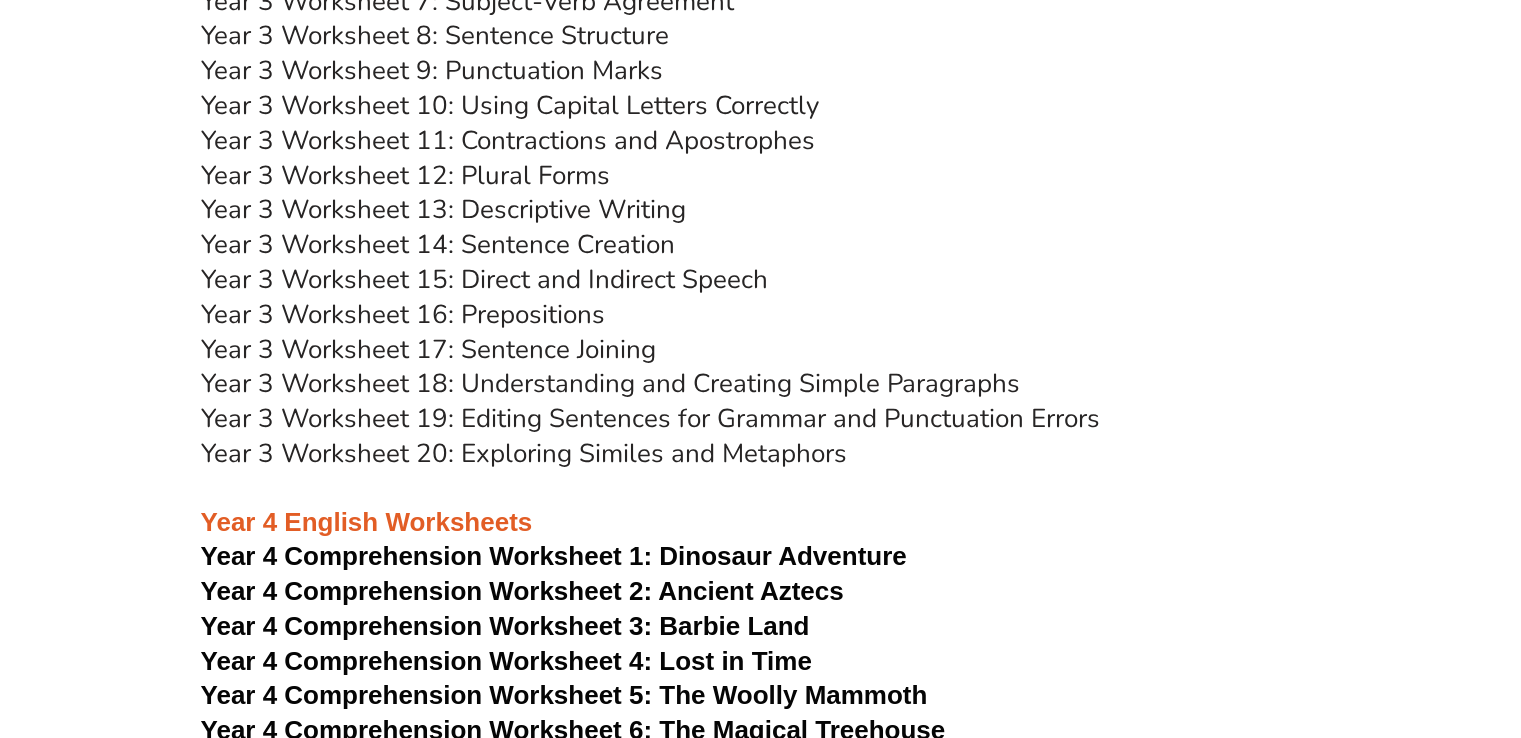 click on "Year 3 Worksheet 14: Sentence Creation" at bounding box center (438, 244) 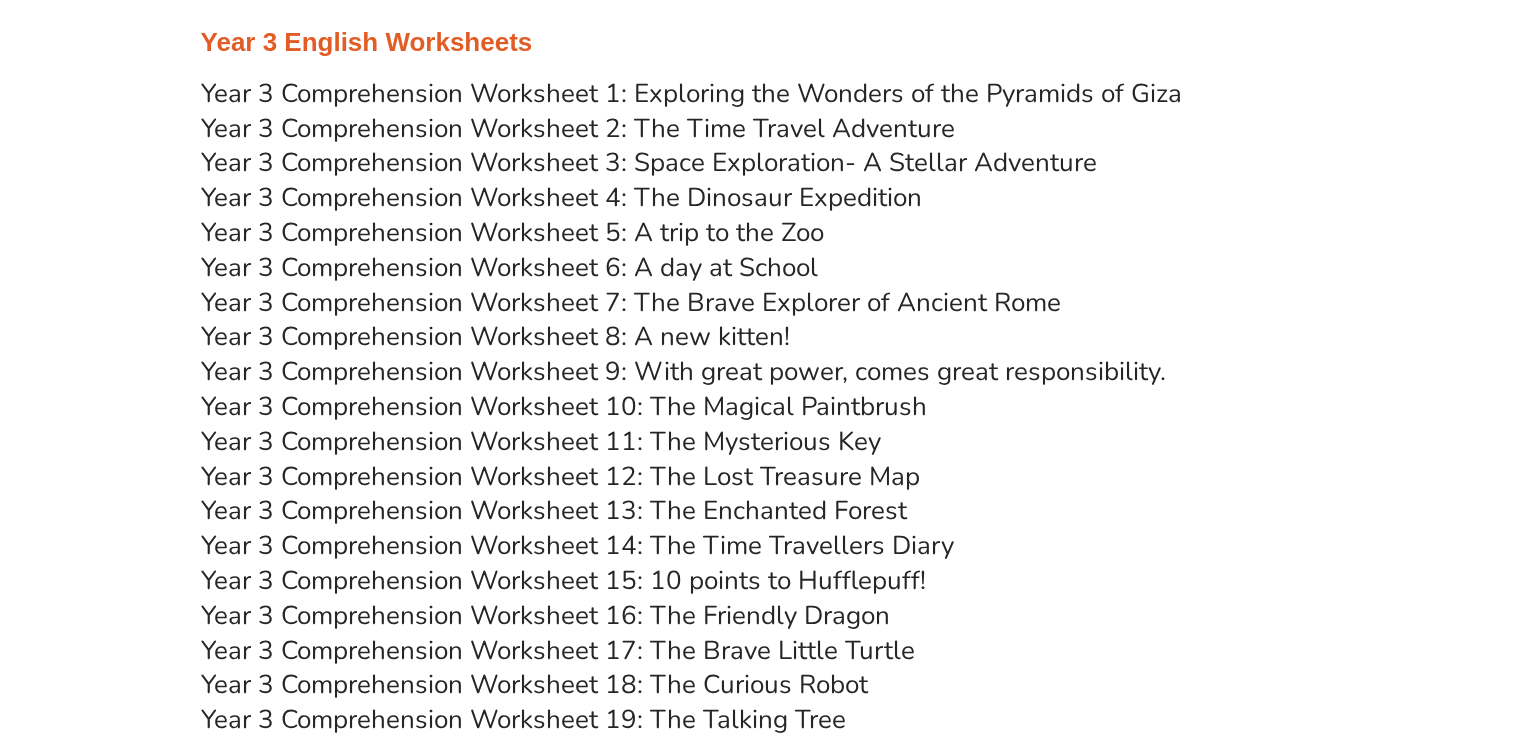 scroll, scrollTop: 5684, scrollLeft: 0, axis: vertical 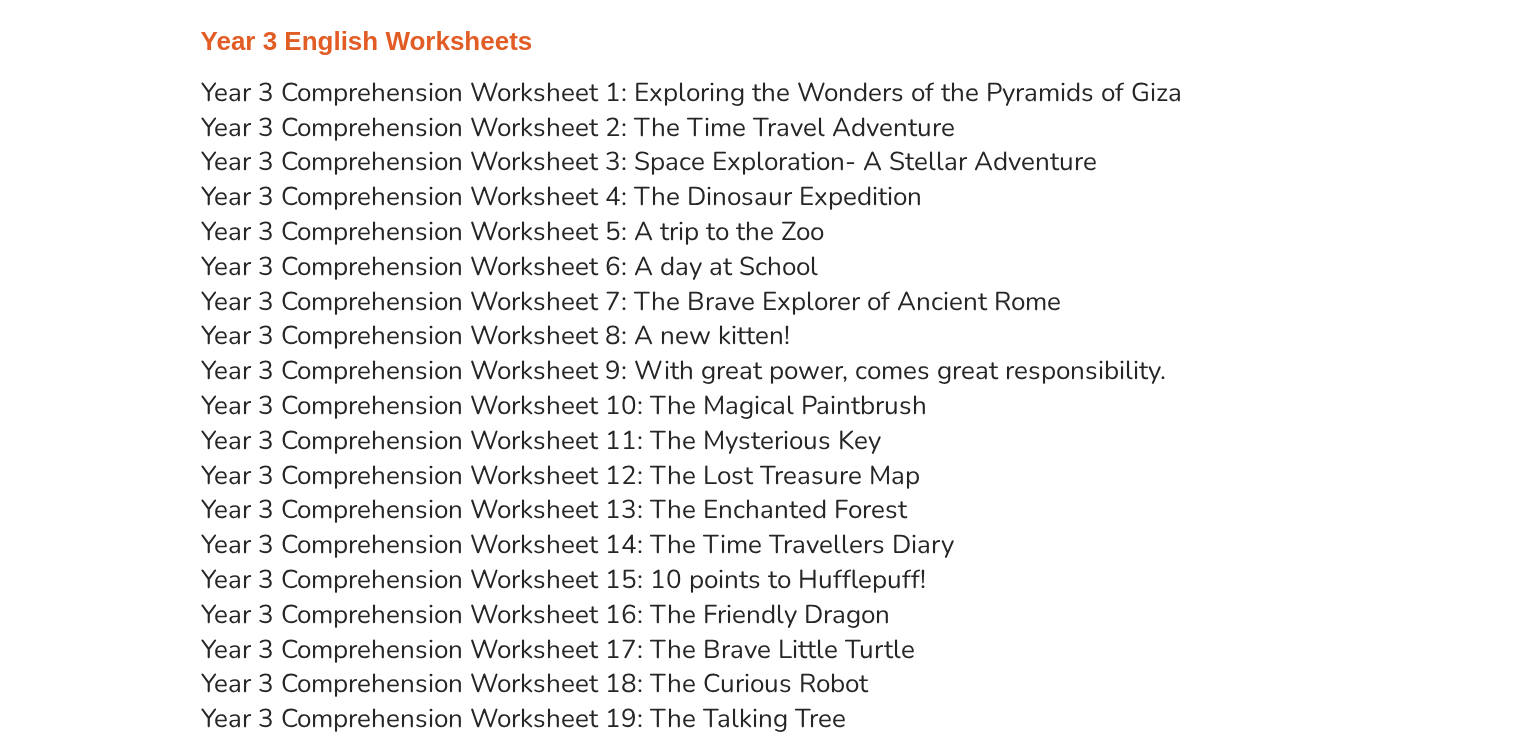 click on "Year 3 Comprehension Worksheet 1: Exploring the Wonders of the Pyramids of Giza" at bounding box center (691, 92) 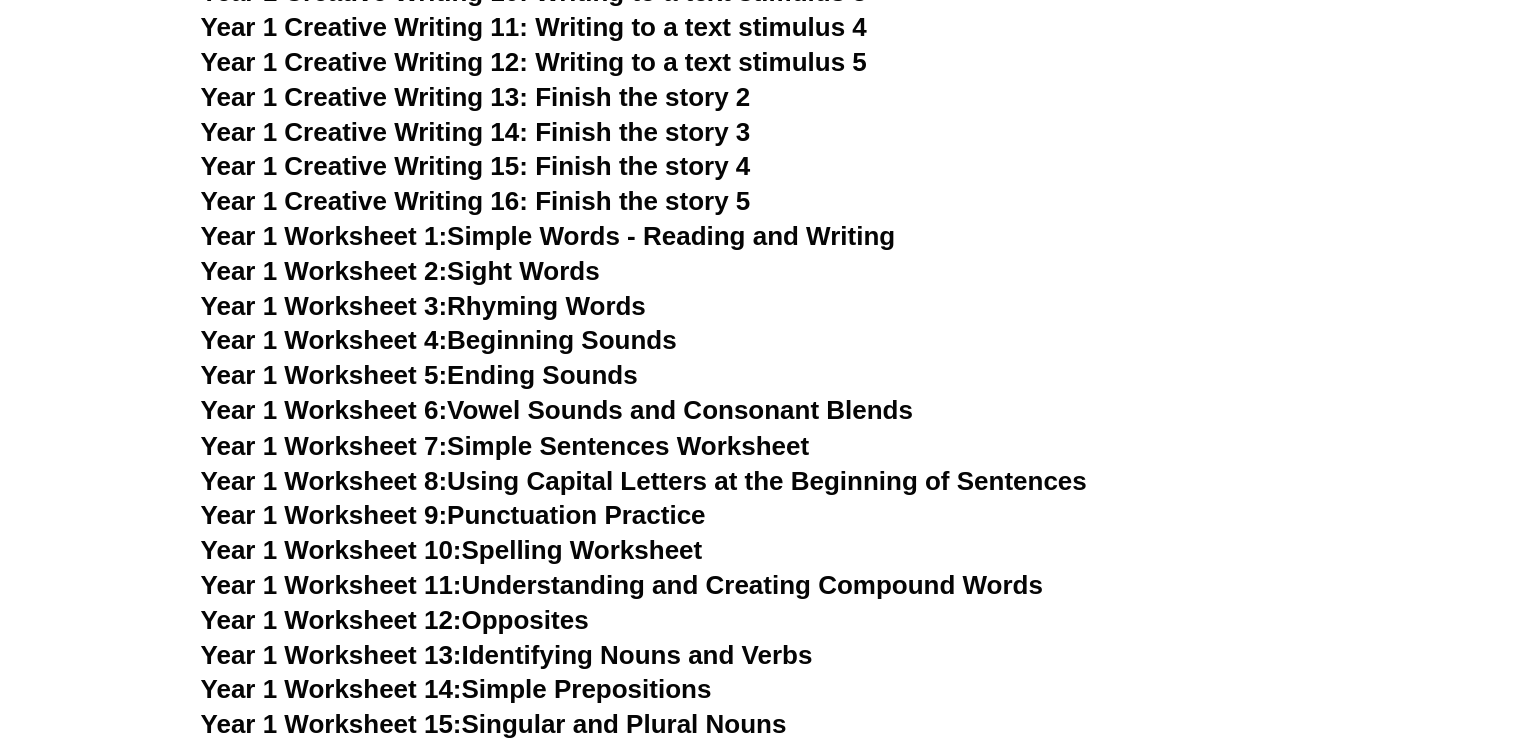 scroll, scrollTop: 3404, scrollLeft: 0, axis: vertical 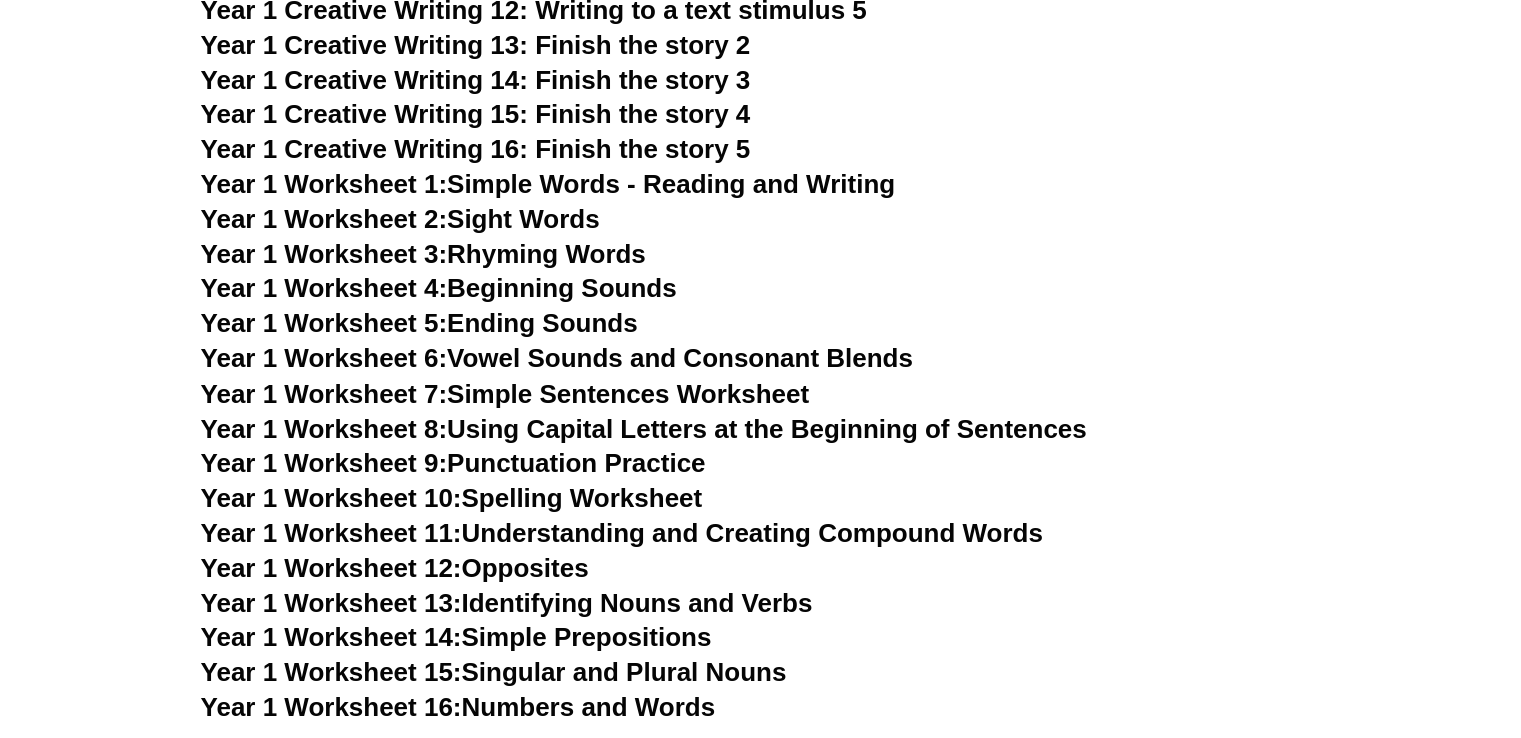 click on "Year 1 Worksheet 1:" at bounding box center (324, 184) 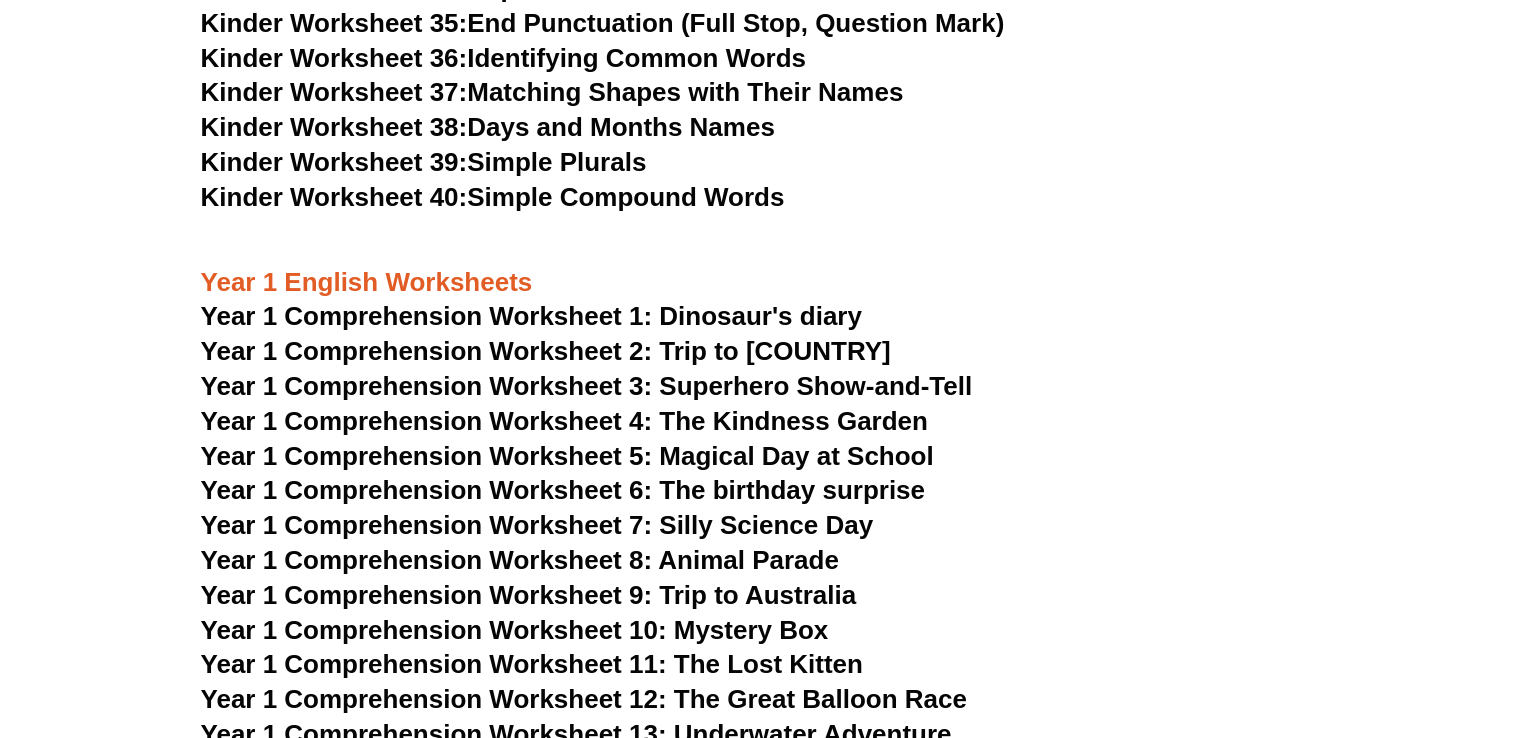 scroll, scrollTop: 2044, scrollLeft: 0, axis: vertical 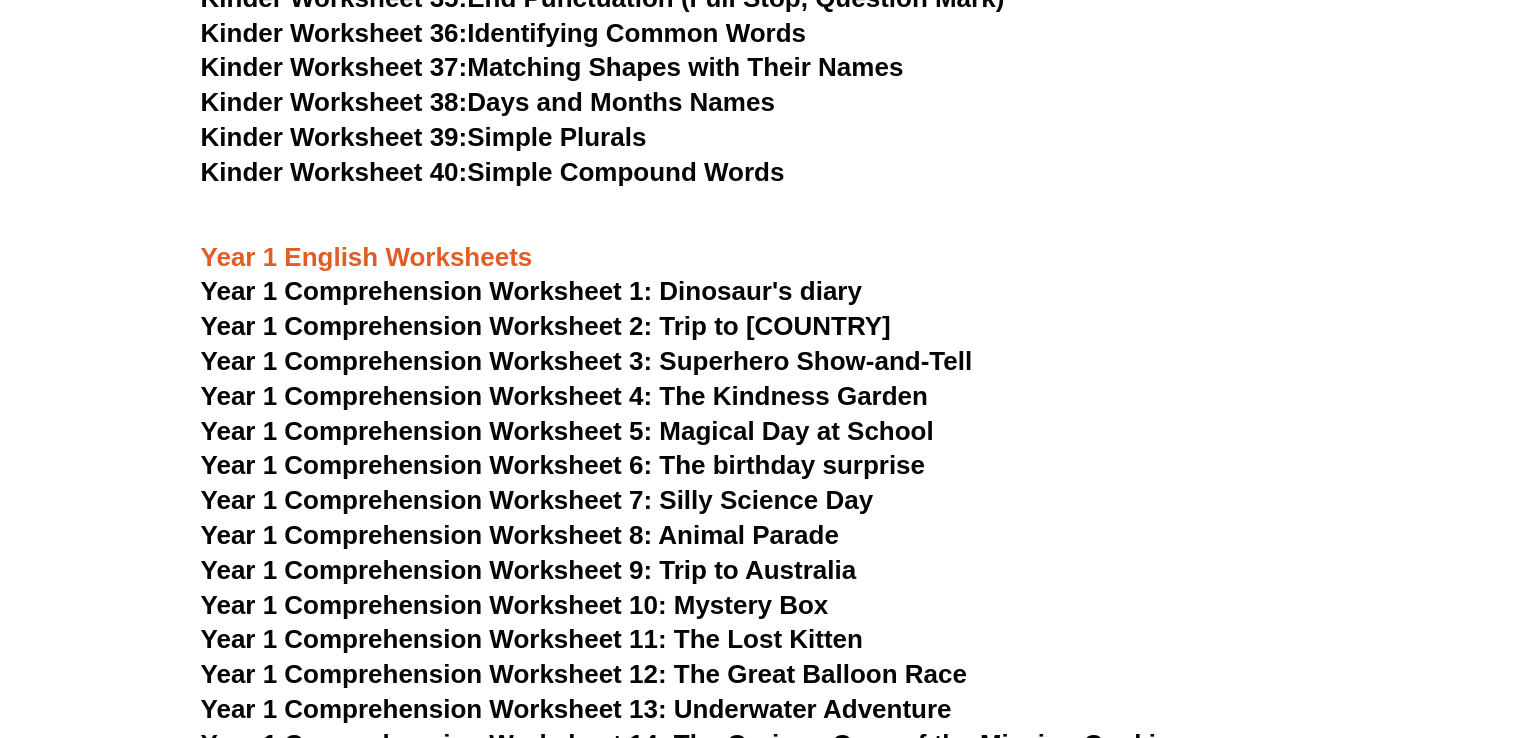 click on "Kinder English Worksheets
Kinder Worksheet 1:  Identifying Uppercase and Lowercase Letters
Kinder Worksheet 2:  Tracing Letters of the Alphabet
Kinder Worksheet 3:  Matching Letters to Pictures
Kinder Worksheet 4:  Beginning Sounds: Connecting Letters to Words
Kinder Worksheet 5:  Rhyming Words
Kinder Worksheet 6:  Alphabet Sequencing
Kinder Worksheet 7:  Matching Uppercase and Lowercase Letters
Kinder Worksheet 8:  Identifying Vowel Sounds
Kinder Worksheet 9:  Simple CVC (Consonant-Vowel-Consonant) Words
Kinder Worksheet 10:  Short and Long Vowel Sounds
Kinder Worksheet 11:  Letter Tracing" at bounding box center [760, 1179] 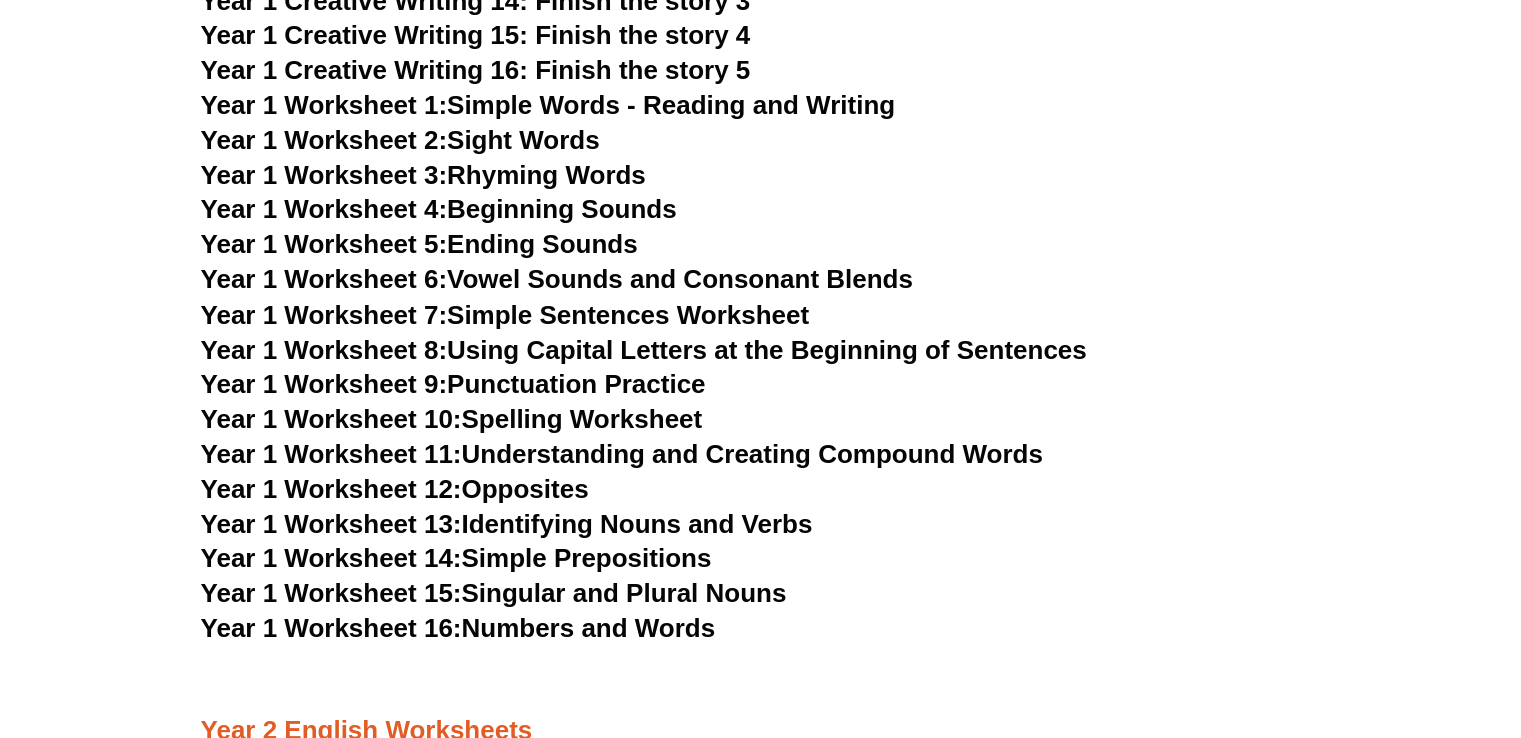 scroll, scrollTop: 3484, scrollLeft: 0, axis: vertical 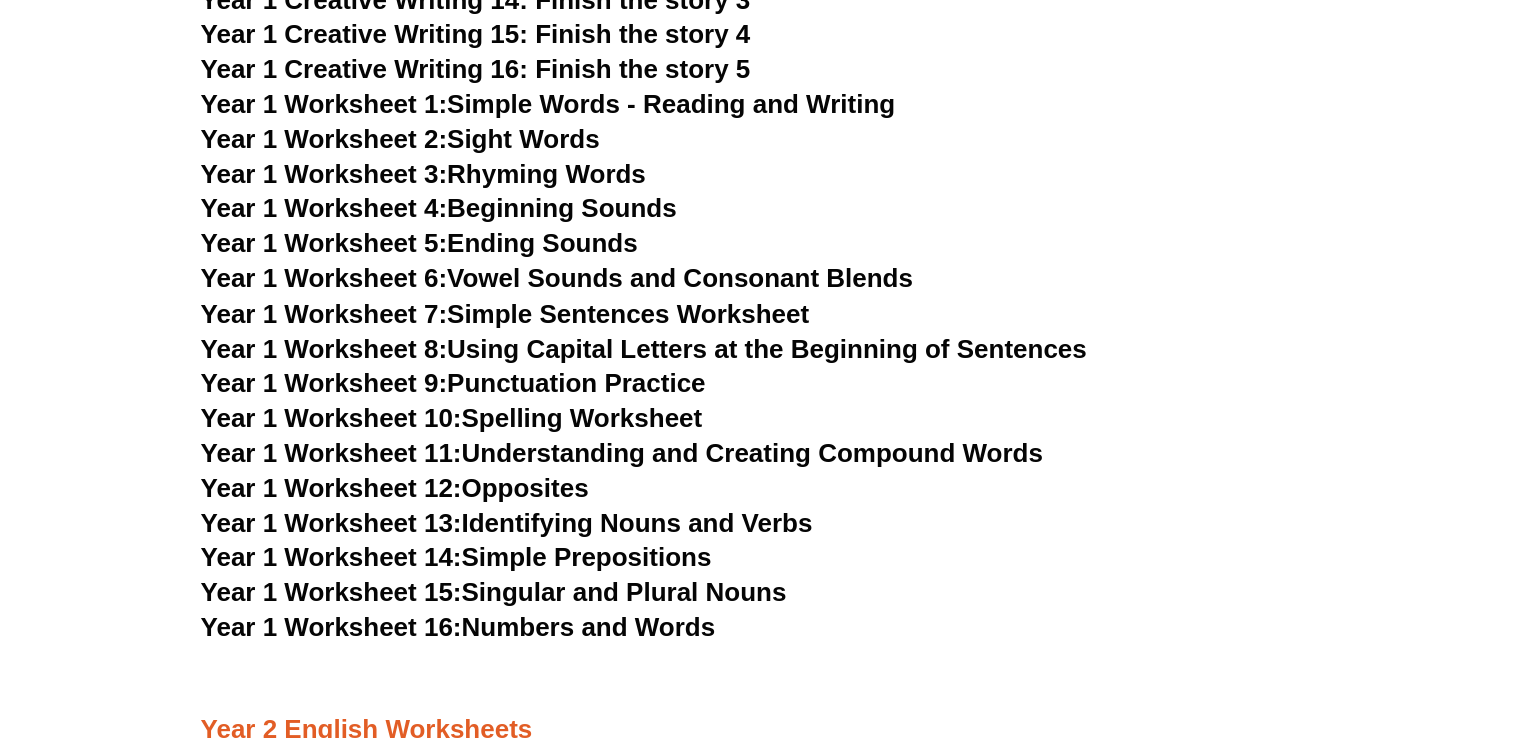 click on "Year 1 Worksheet 6:   Vowel Sounds and
Consonant Blends" at bounding box center [557, 278] 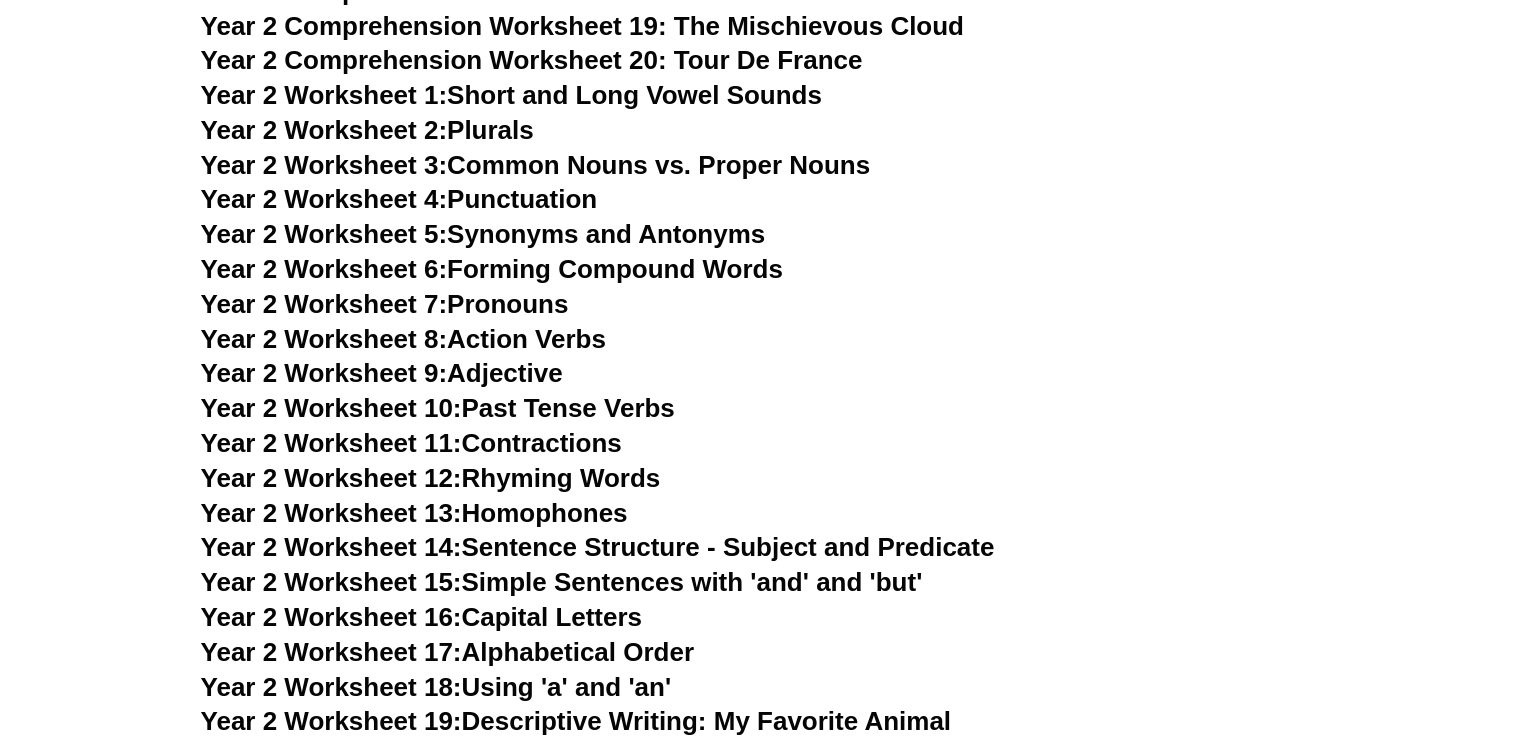 scroll, scrollTop: 4804, scrollLeft: 0, axis: vertical 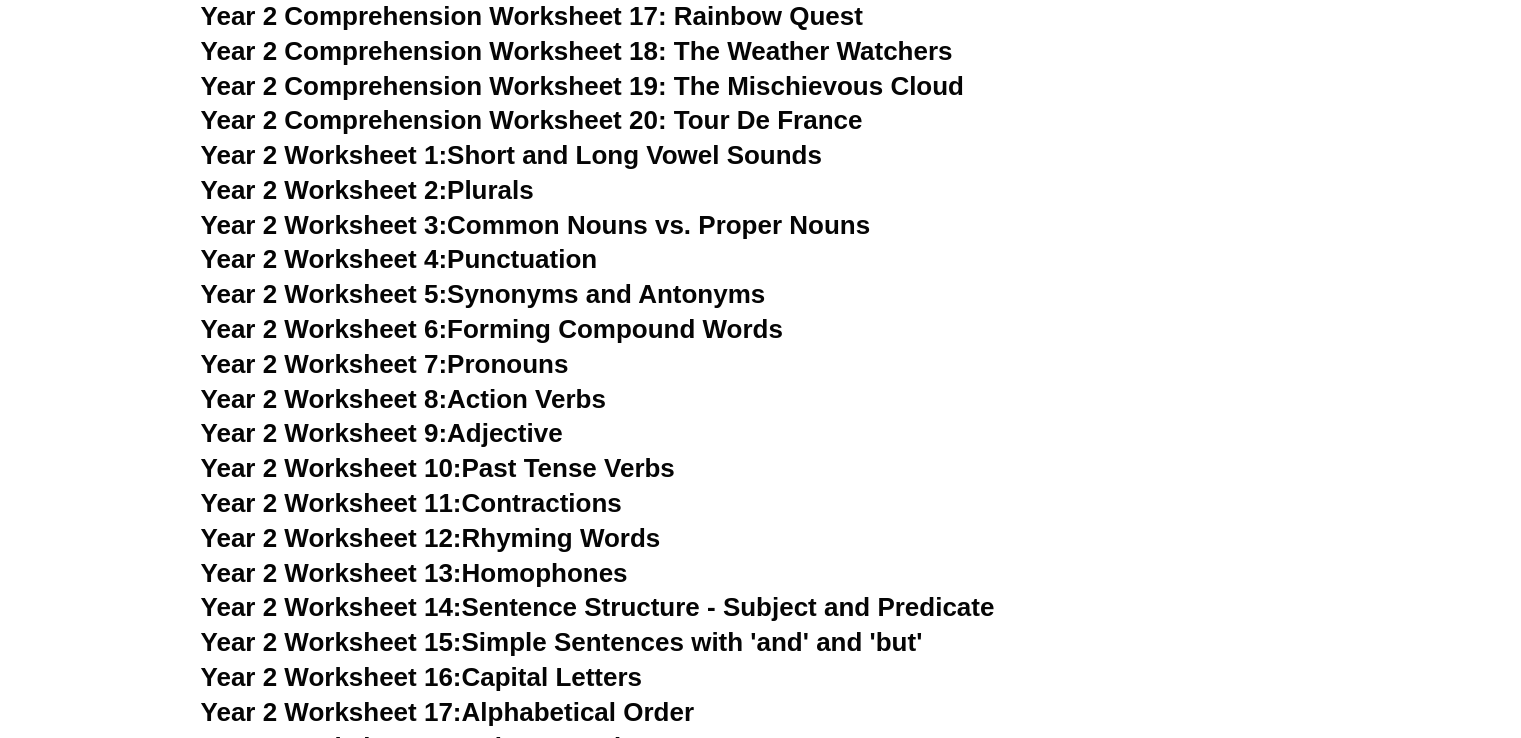 click on "Kinder English Worksheets
Kinder Worksheet 1:  Identifying Uppercase and Lowercase Letters
Kinder Worksheet 2:  Tracing Letters of the Alphabet
Kinder Worksheet 3:  Matching Letters to Pictures
Kinder Worksheet 4:  Beginning Sounds: Connecting Letters to Words
Kinder Worksheet 5:  Rhyming Words
Kinder Worksheet 6:  Alphabet Sequencing
Kinder Worksheet 7:  Matching Uppercase and Lowercase Letters
Kinder Worksheet 8:  Identifying Vowel Sounds
Kinder Worksheet 9:  Simple CVC (Consonant-Vowel-Consonant) Words
Kinder Worksheet 10:  Short and Long Vowel Sounds
Kinder Worksheet 11:  Letter Tracing" at bounding box center (760, -1581) 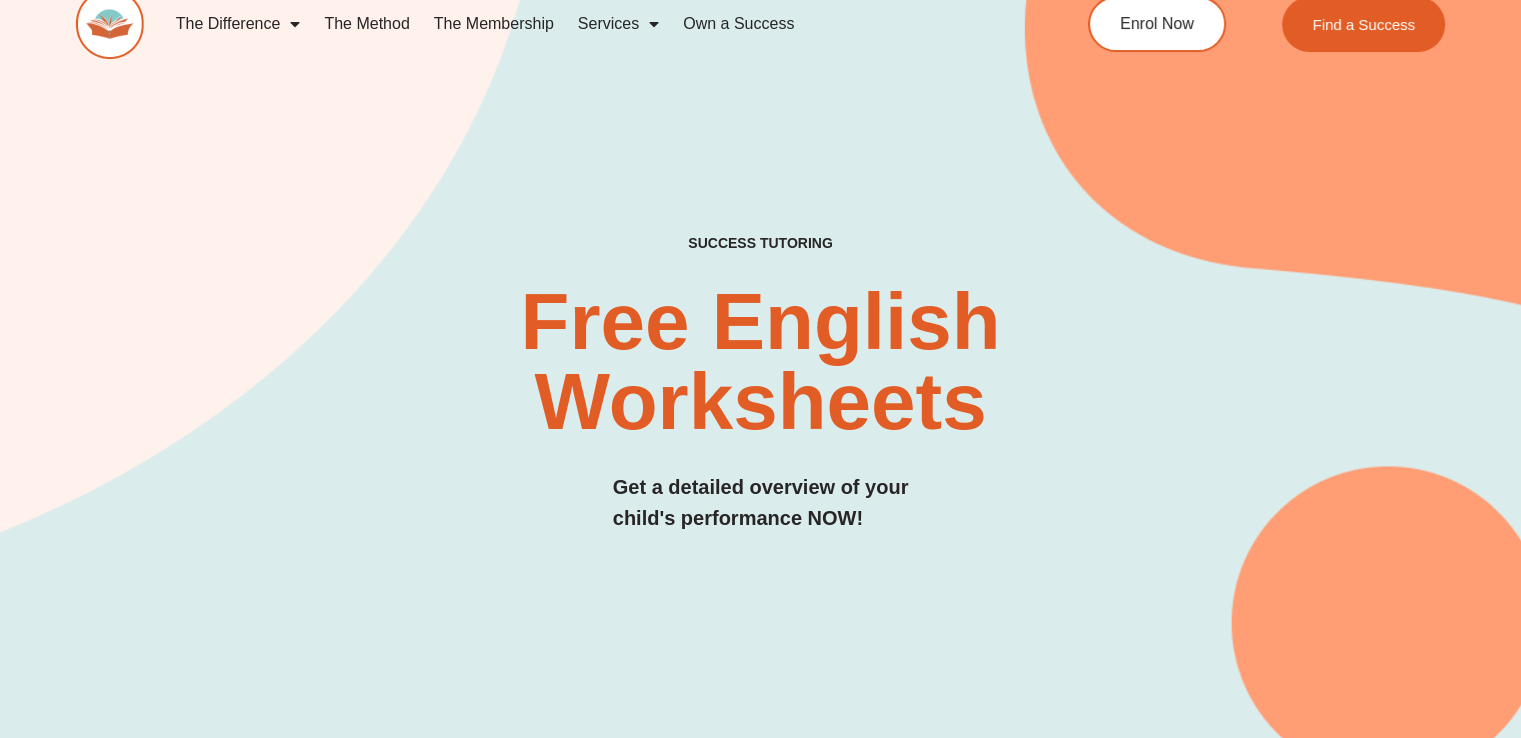 scroll, scrollTop: 0, scrollLeft: 0, axis: both 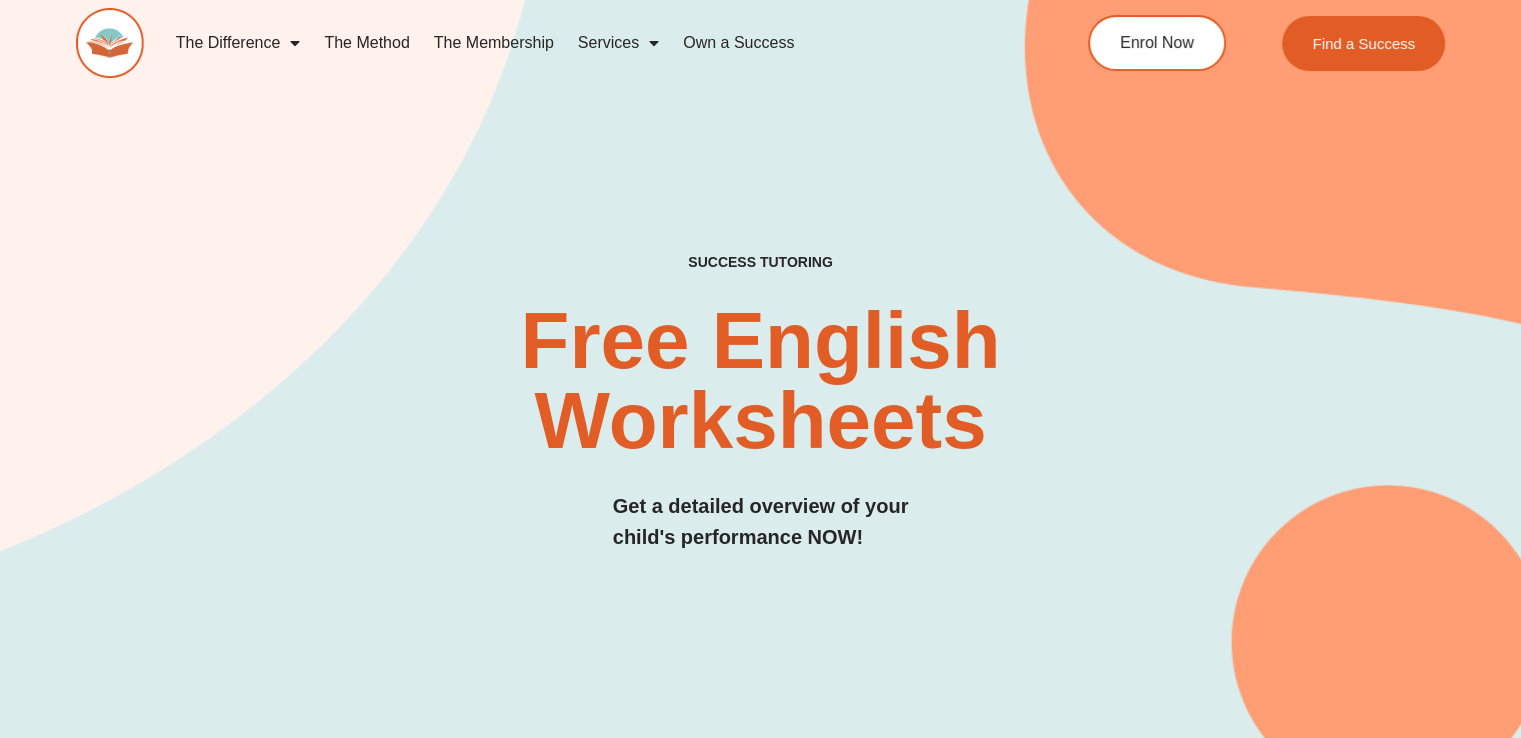 click at bounding box center [110, 43] 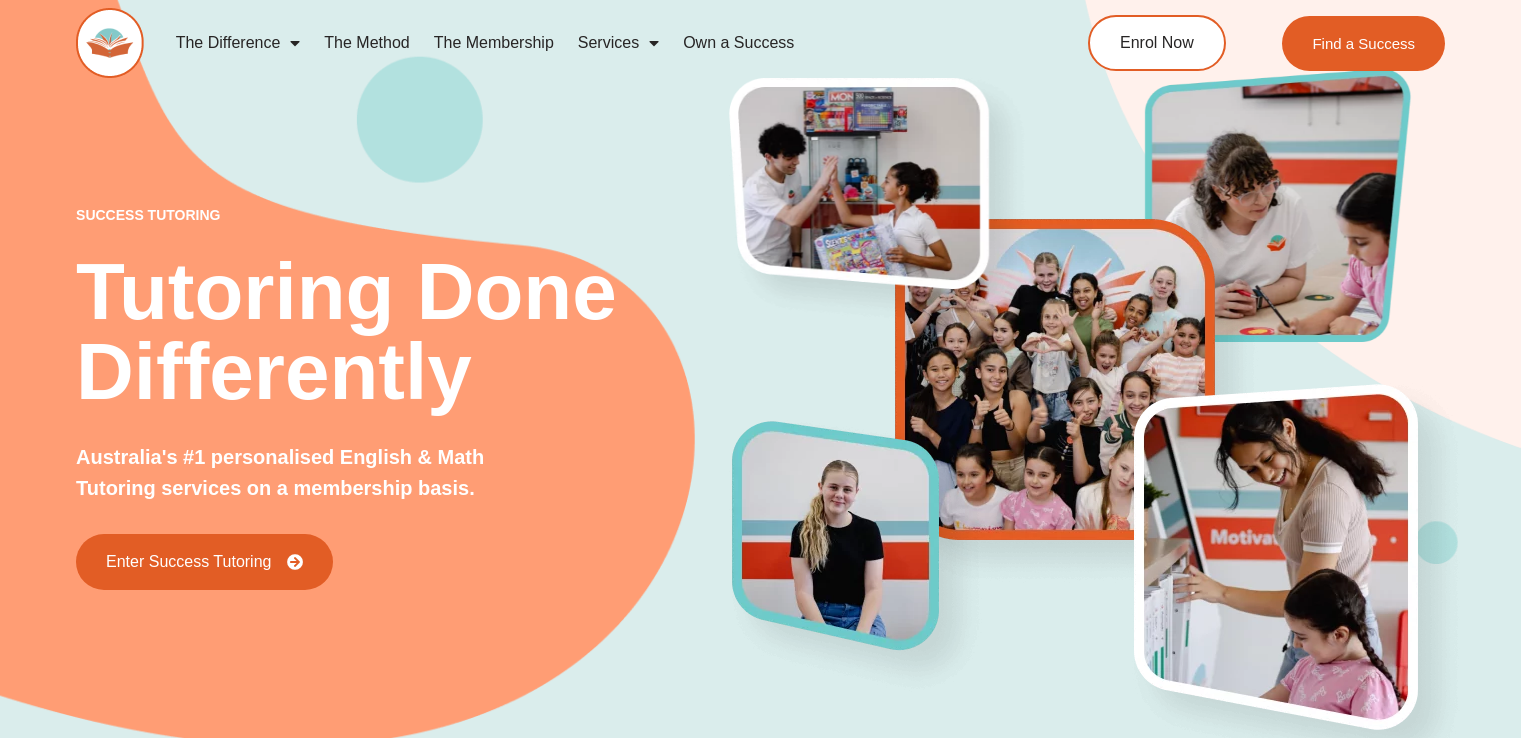 scroll, scrollTop: 652, scrollLeft: 0, axis: vertical 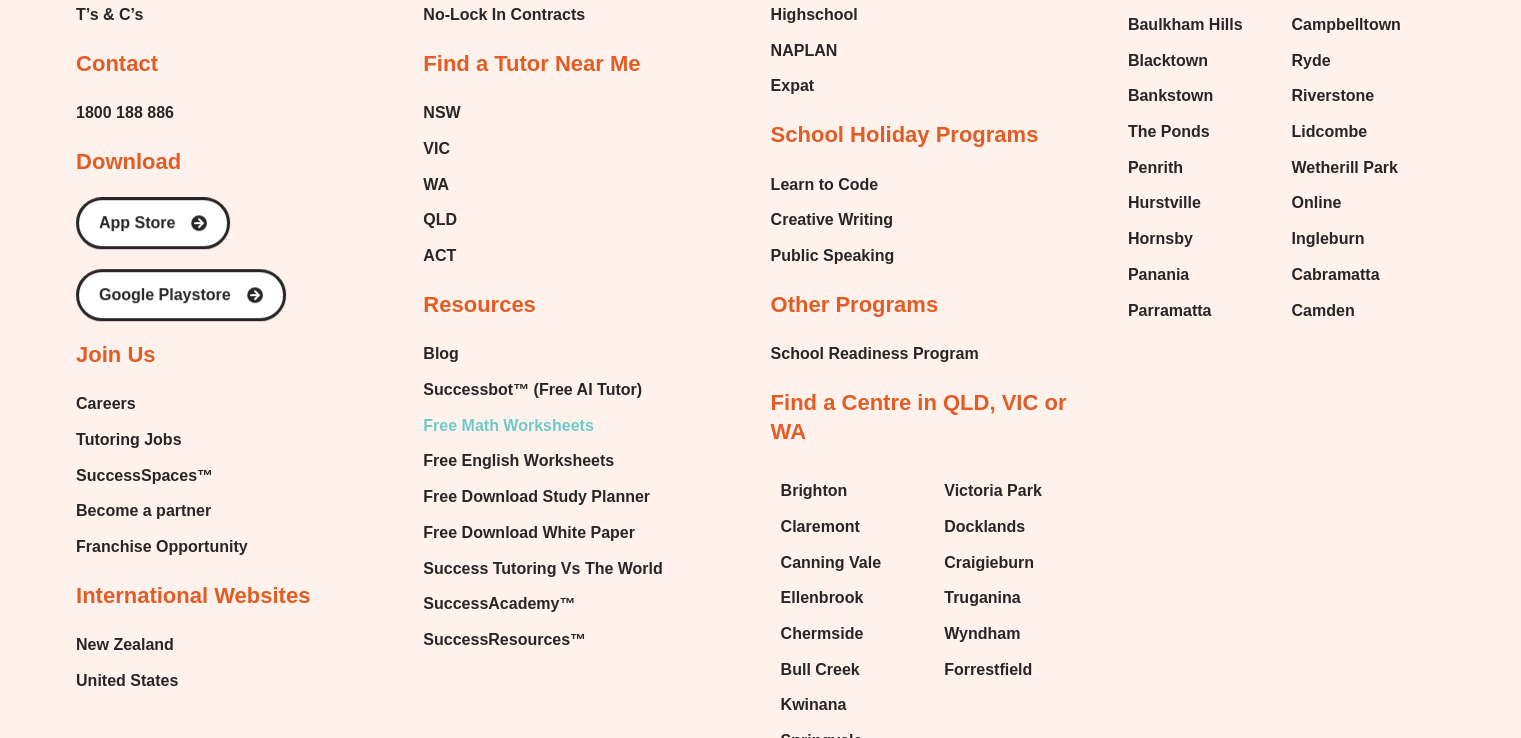 click on "Free Math Worksheets" at bounding box center (508, 426) 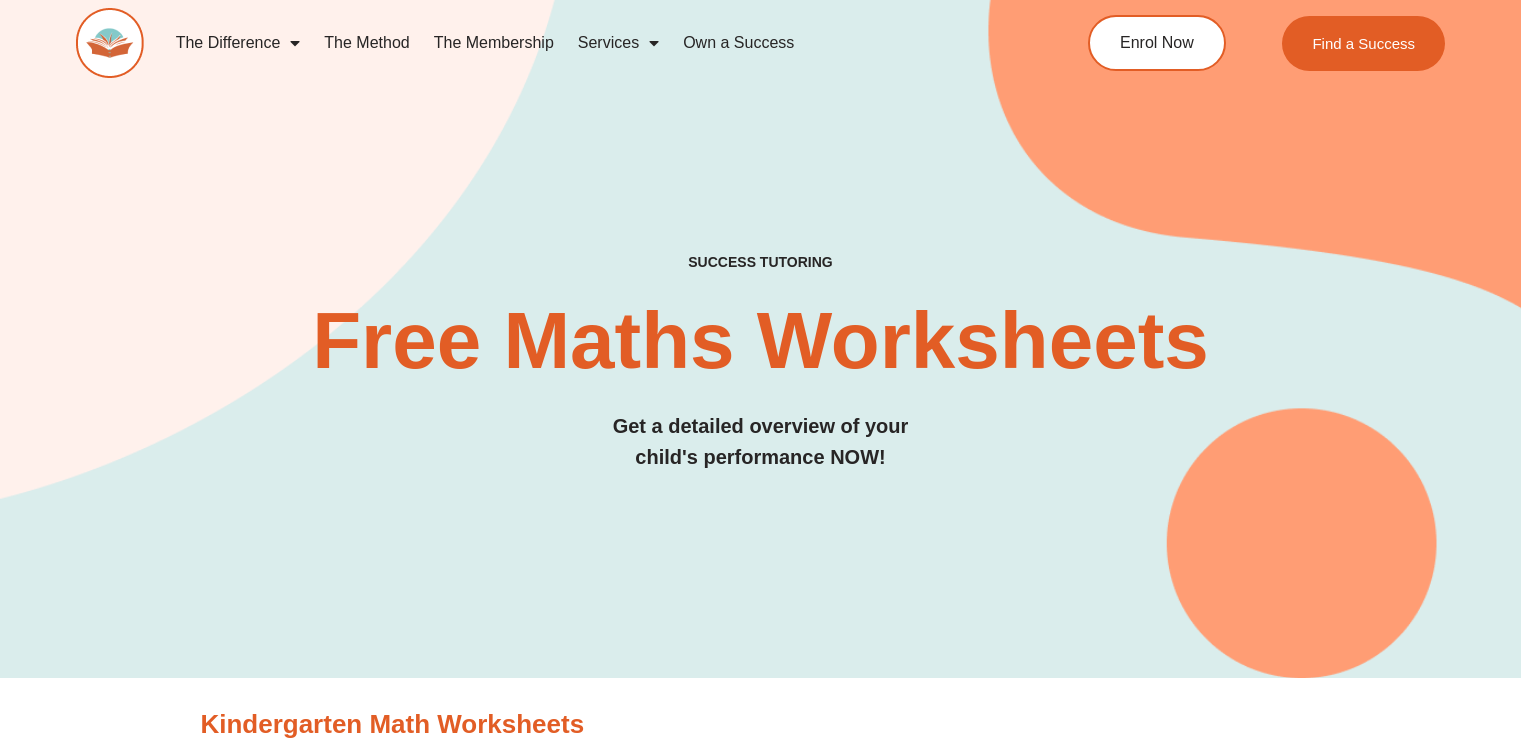 scroll, scrollTop: 0, scrollLeft: 0, axis: both 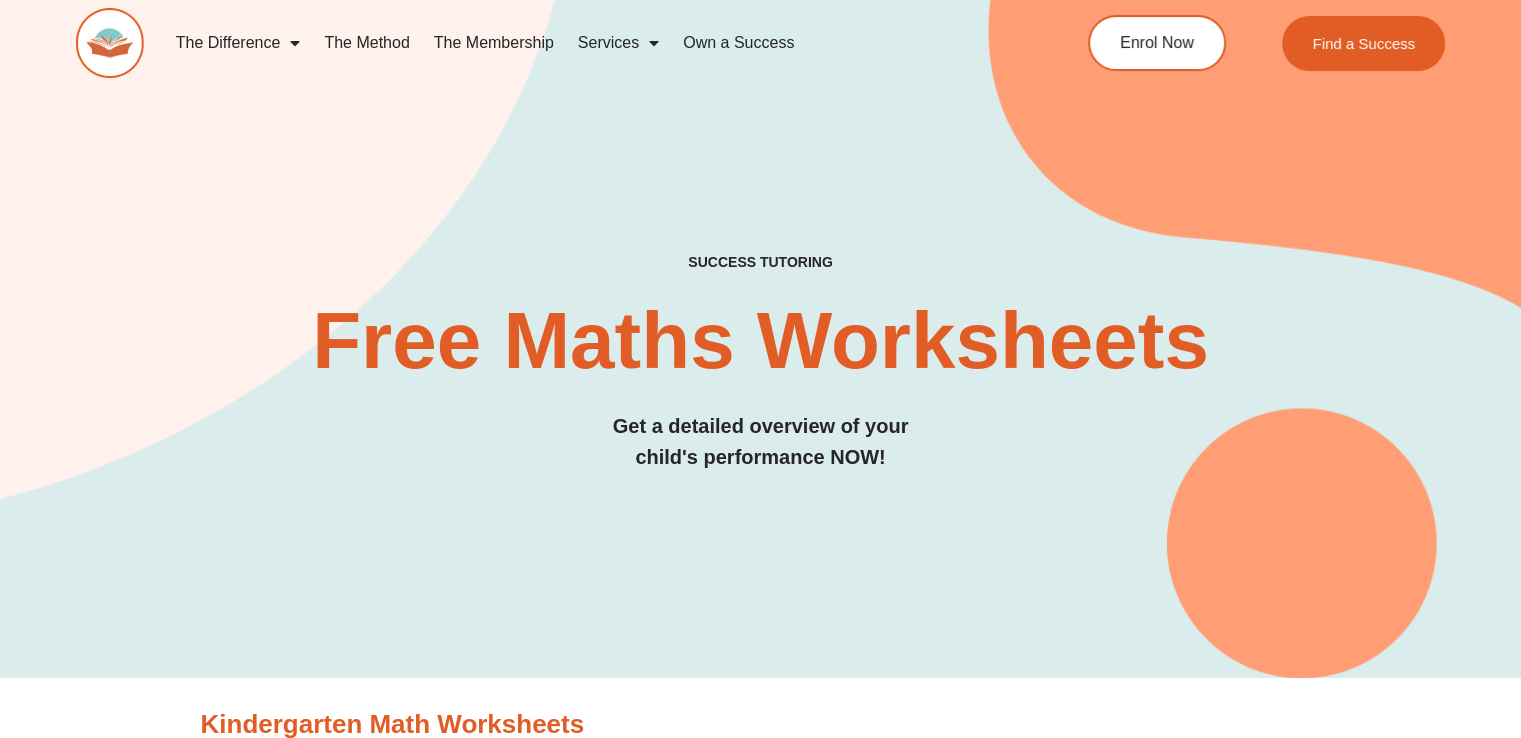 click on "SUCCESS TUTORING​
Free Maths Worksheets​
Get a detailed overview of your  child's performance NOW!" at bounding box center [760, 301] 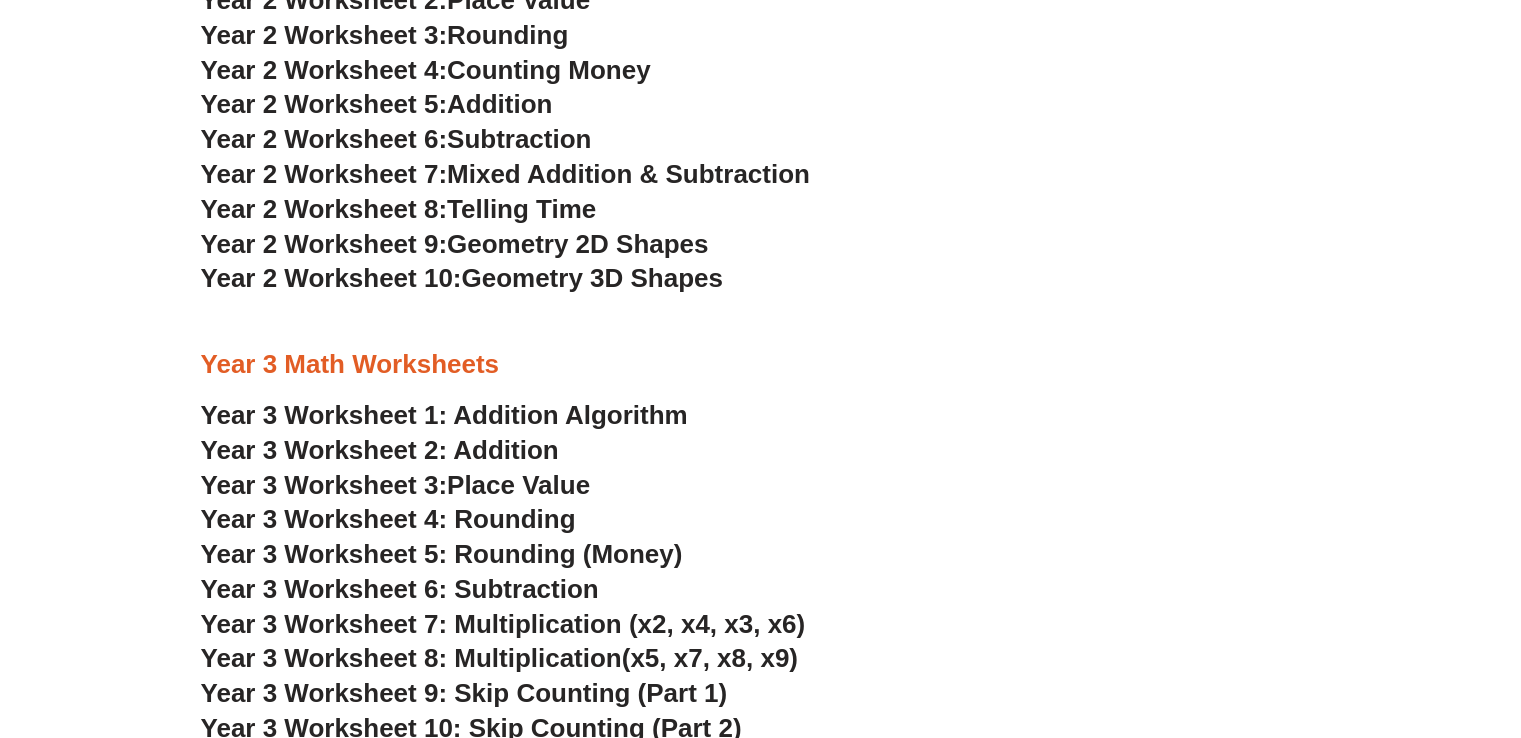 scroll, scrollTop: 2400, scrollLeft: 0, axis: vertical 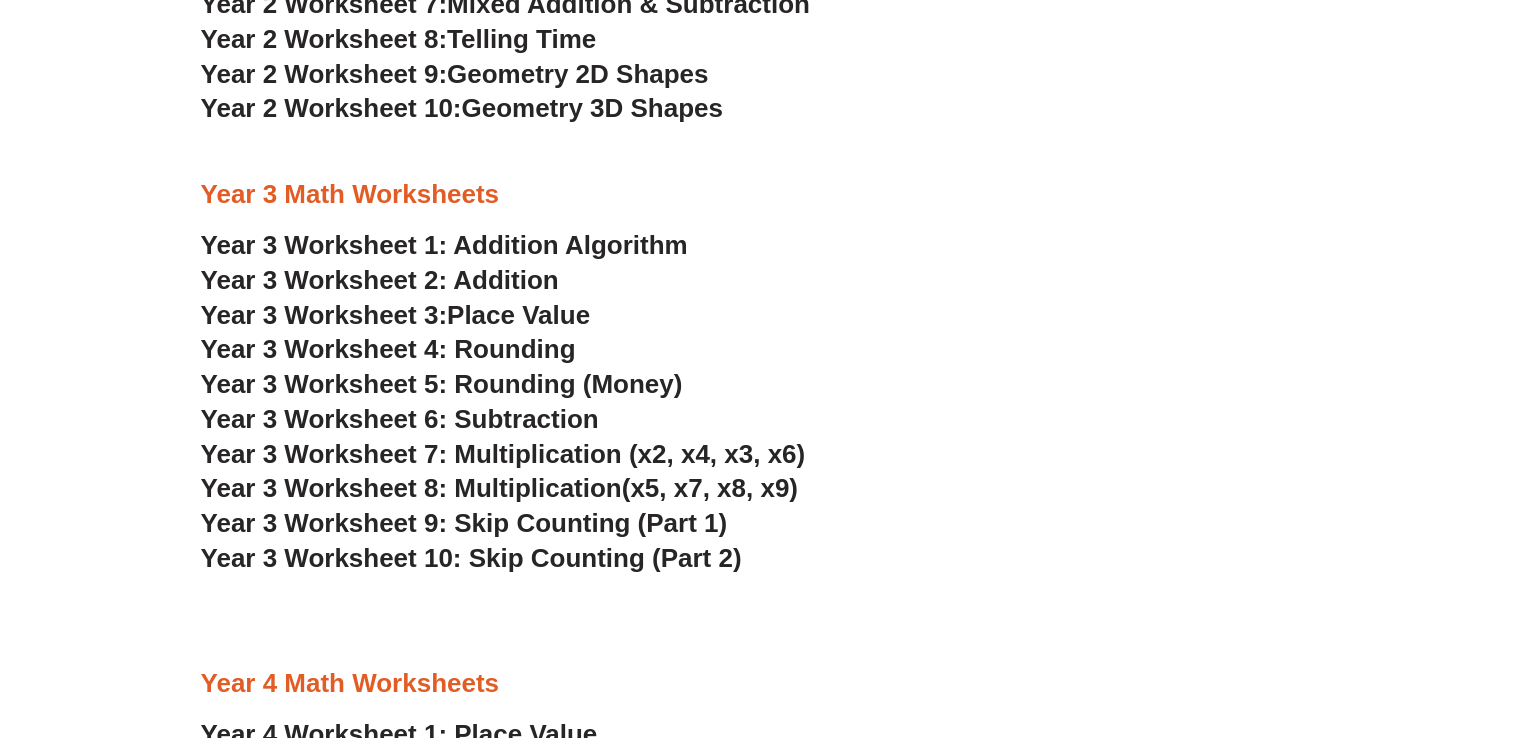 click on "Kindergarten Math Worksheets
Kinder  Worksheet 1:  Trading & Coloring Numbers
Kinder  Worksheet 2:  Writing  &  Counting Numbers
Kinder  Worksheet 3:  Counting  &  Matching Numbers
Kinder  Worksheet 4:  Counting & Adding Numbers
Kinder  Worksheet 5:  Adding Numbers
Kinder  Worksheet 6:  Missing Numbers
Kinder  Worksheet 7:  Friends of Ten
Kinder  Worksheet 8: Subtracting Numbers
Kinder  Worksheet 9: Comparing Numbers
Kinder  Worksheet 10: Writing Bigger Numbers
Kinder  Worksheet 11:  Number Sequencing Worksheet (1-10)
Kinder  Worksheet 12:  Counting to 10" at bounding box center [760, -533] 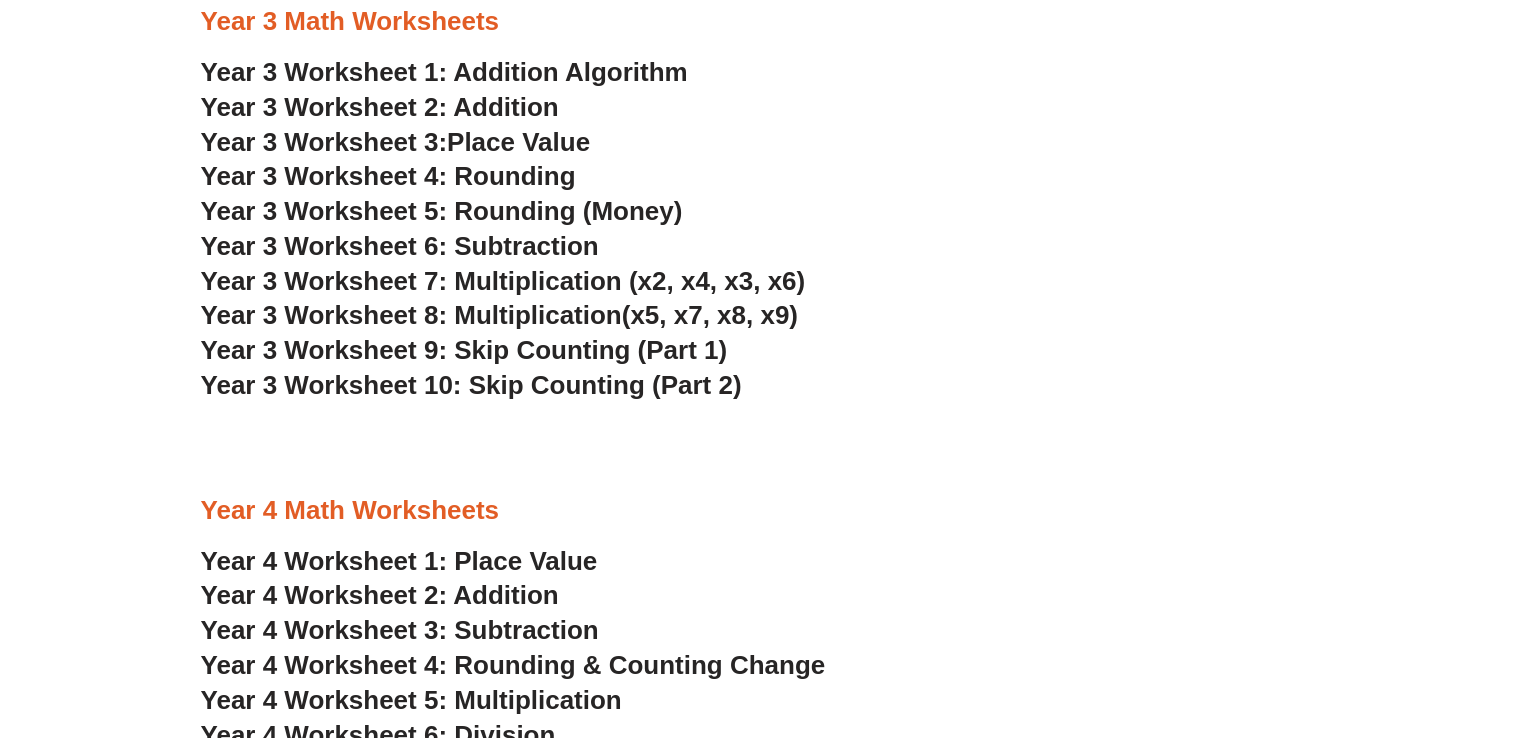 scroll, scrollTop: 2600, scrollLeft: 0, axis: vertical 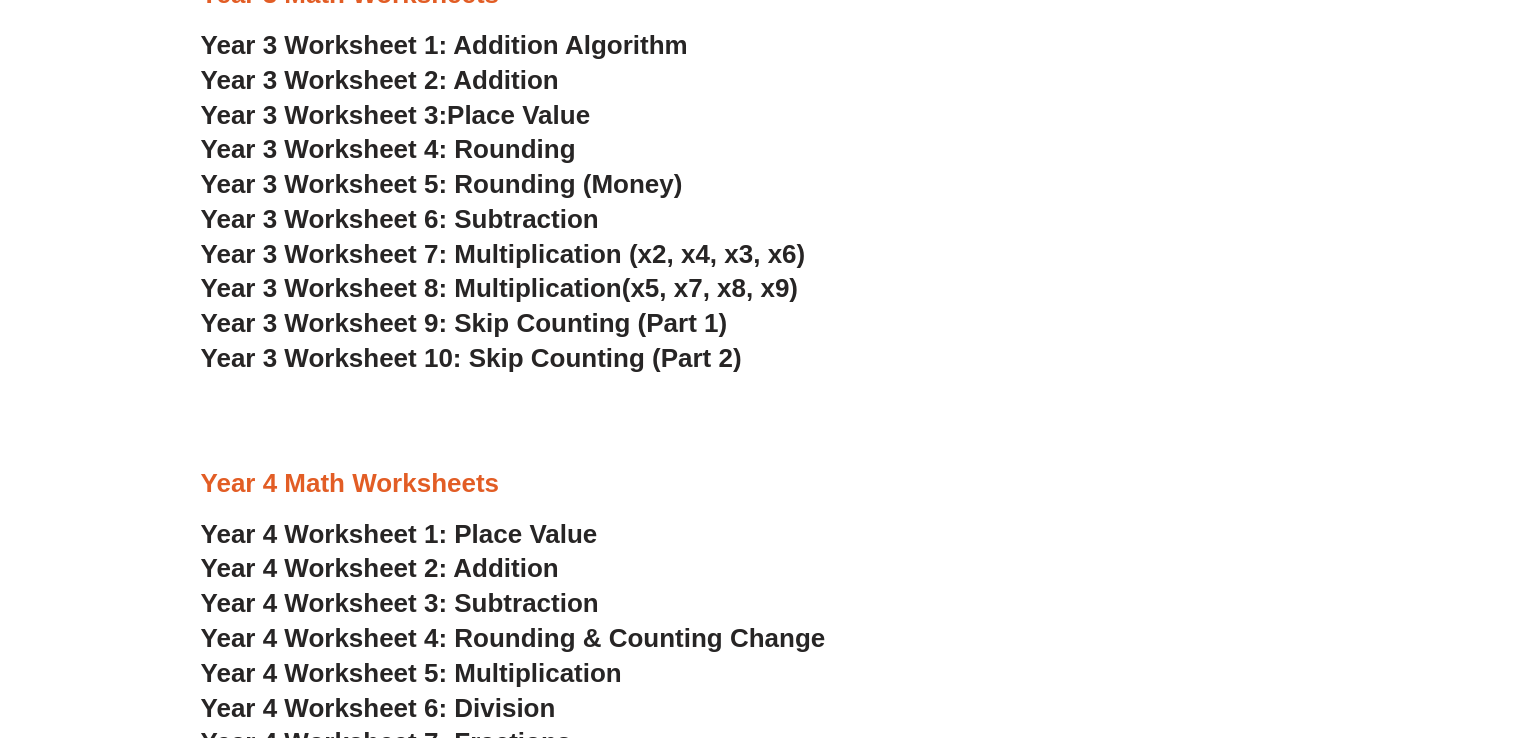 click on "Year 4 Math Worksheets
Year 4 Worksheet 1: Place Value
Year 4 Worksheet 2: Addition
Year 4 Worksheet 3: Subtraction
Year 4 Worksheet 4: Rounding & Counting Change
Year 4 Worksheet 5: Multiplication
Year 4 Worksheet 6: Division
Year 4 Worksheet 7: Fractions
Year 4 Worksheet 8: Decimals (Part 1)
Year 4 Worksheet 9: Decimals (Part 2)
Year 4 Worksheet 10: Conversion of Unit
Year 5 Math Worksheets
Year 5 Worksheet 1: Place Value & Rounding
Year 5 Worksheet 2: Addition" at bounding box center (760, 1090) 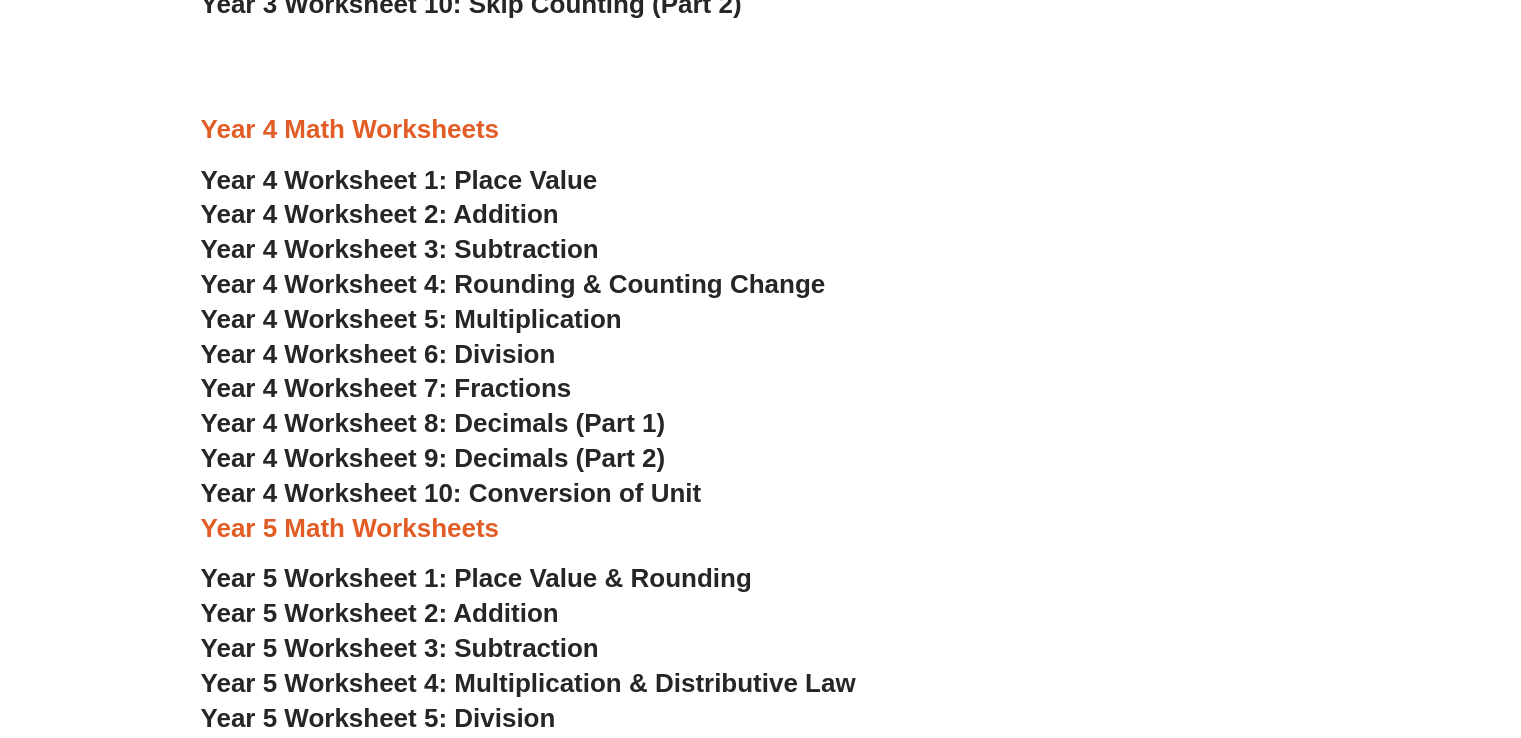 scroll, scrollTop: 2960, scrollLeft: 0, axis: vertical 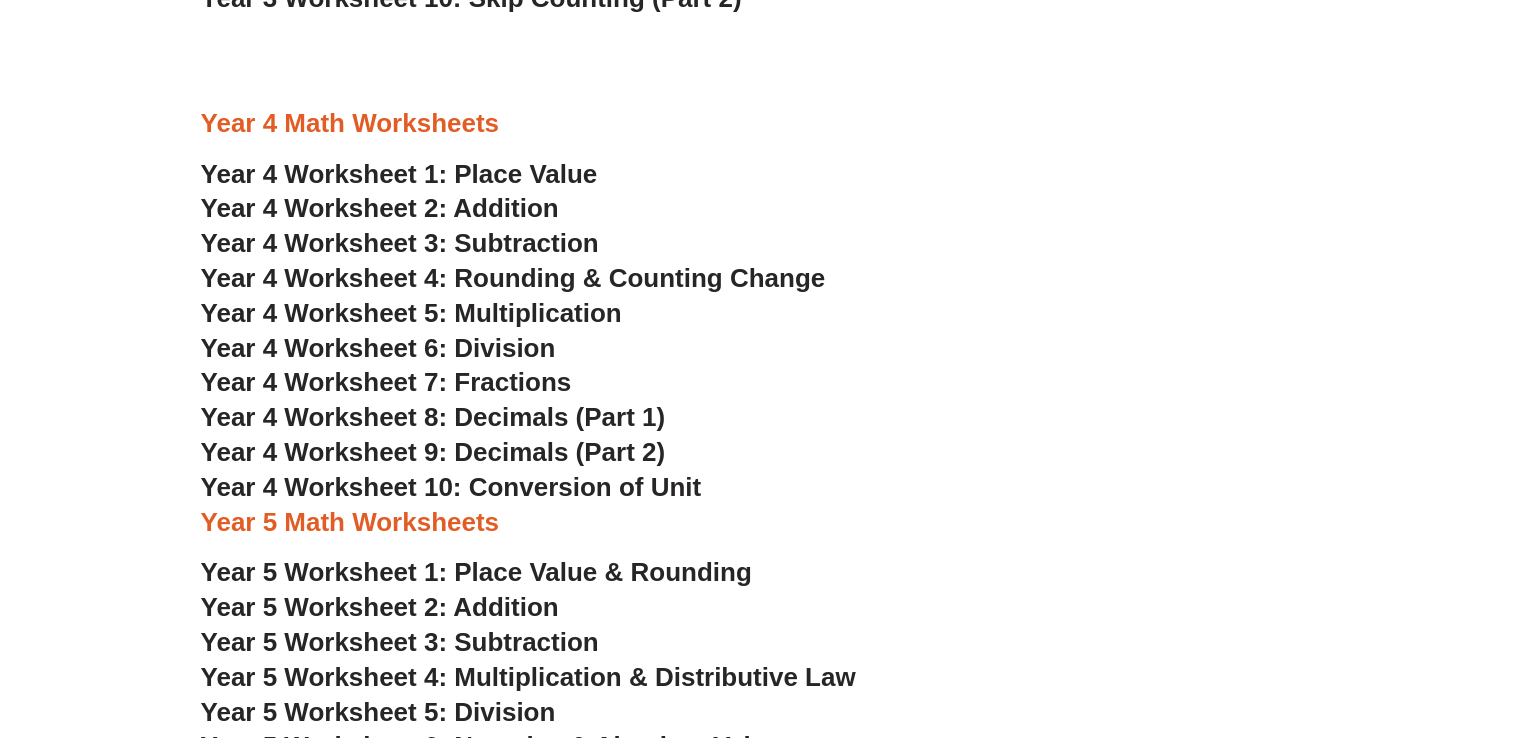 click on "Year 4 Worksheet 7: Fractions" at bounding box center [386, 382] 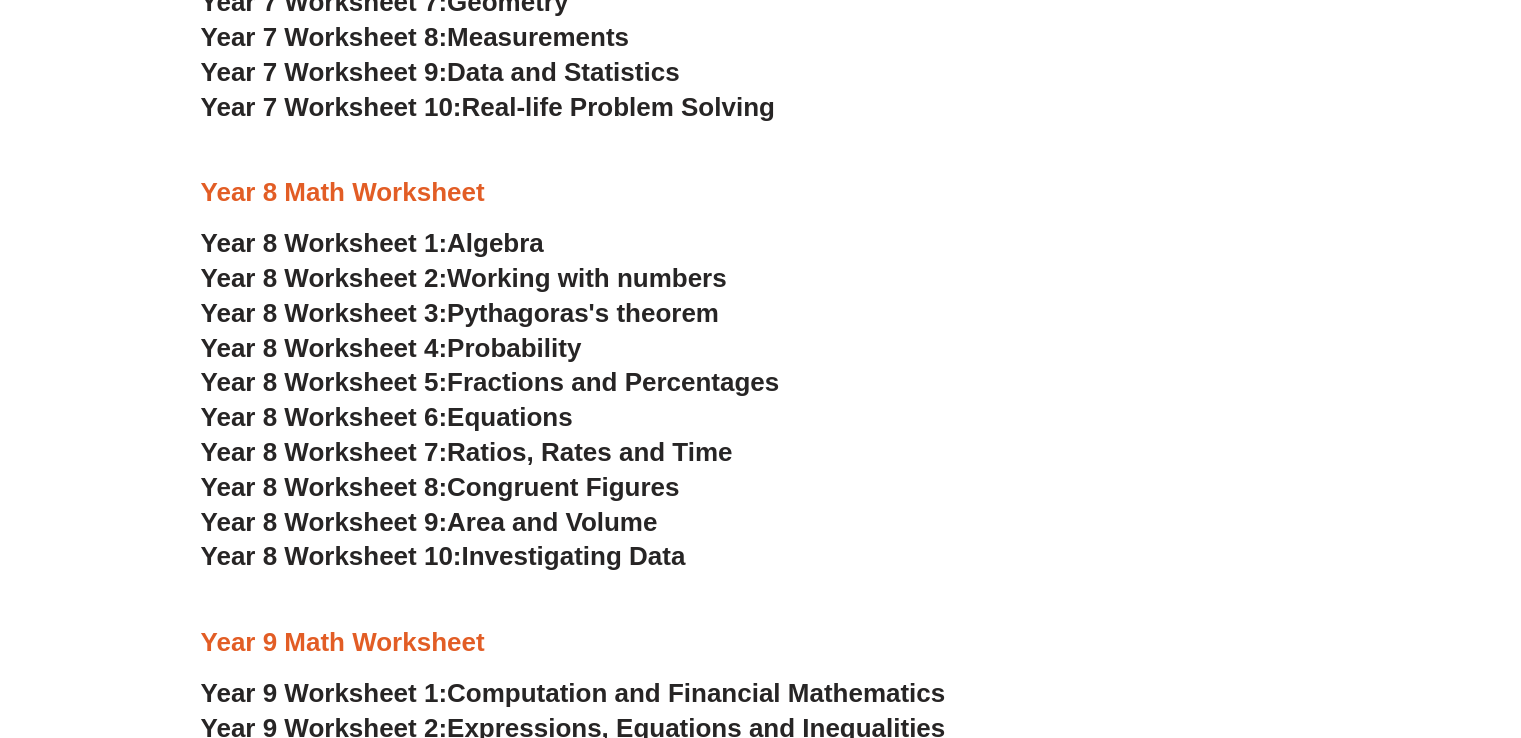 scroll, scrollTop: 5280, scrollLeft: 0, axis: vertical 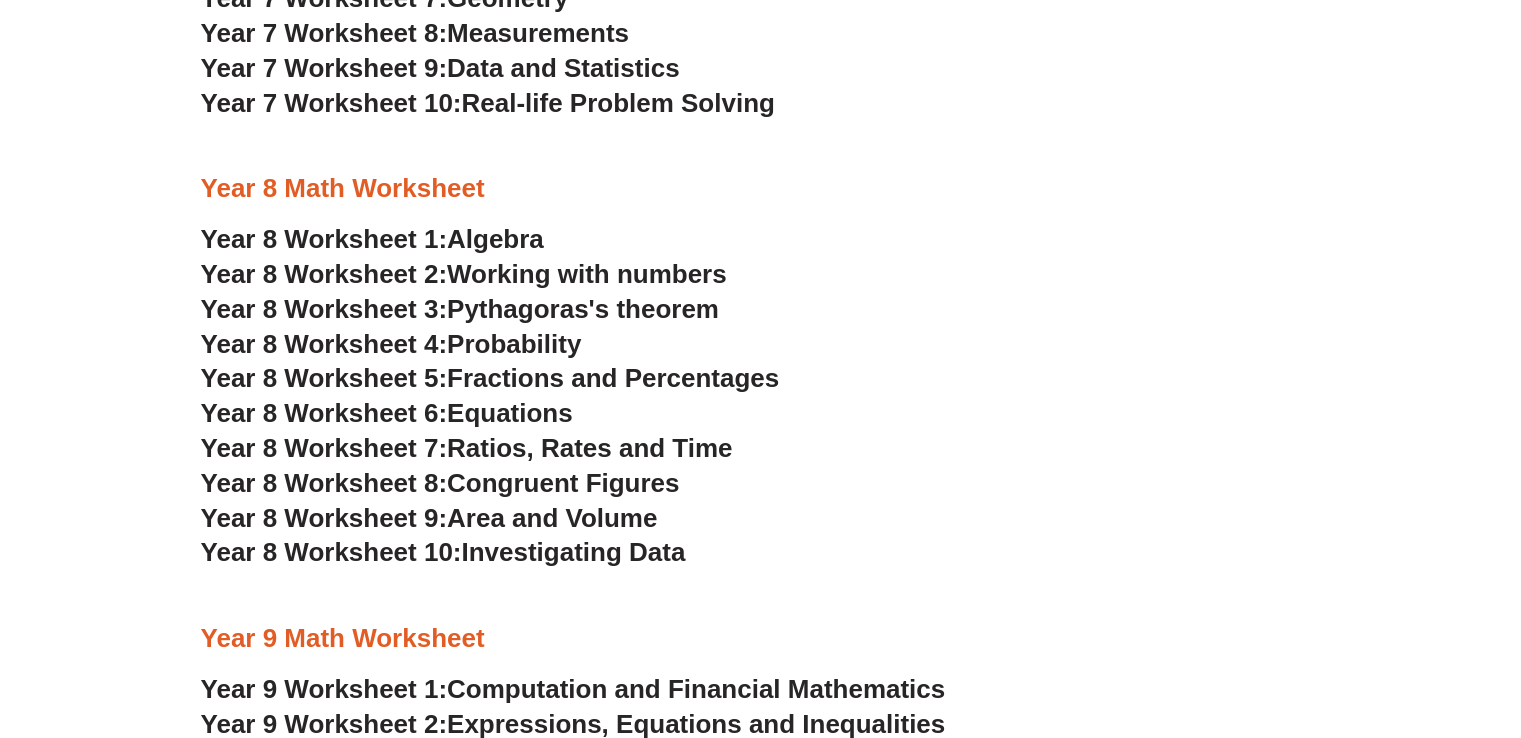 click on "Equations" at bounding box center (510, 413) 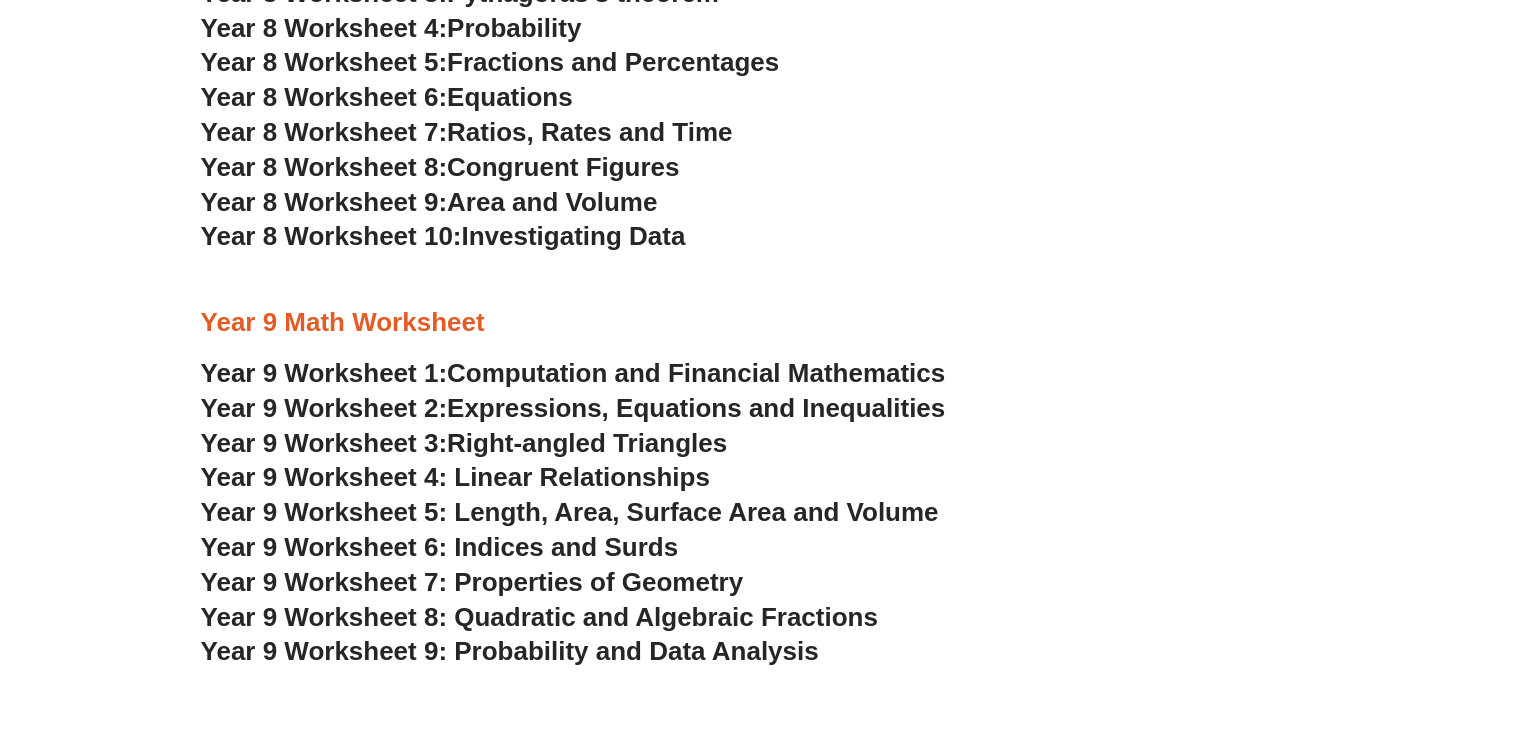 scroll, scrollTop: 5640, scrollLeft: 0, axis: vertical 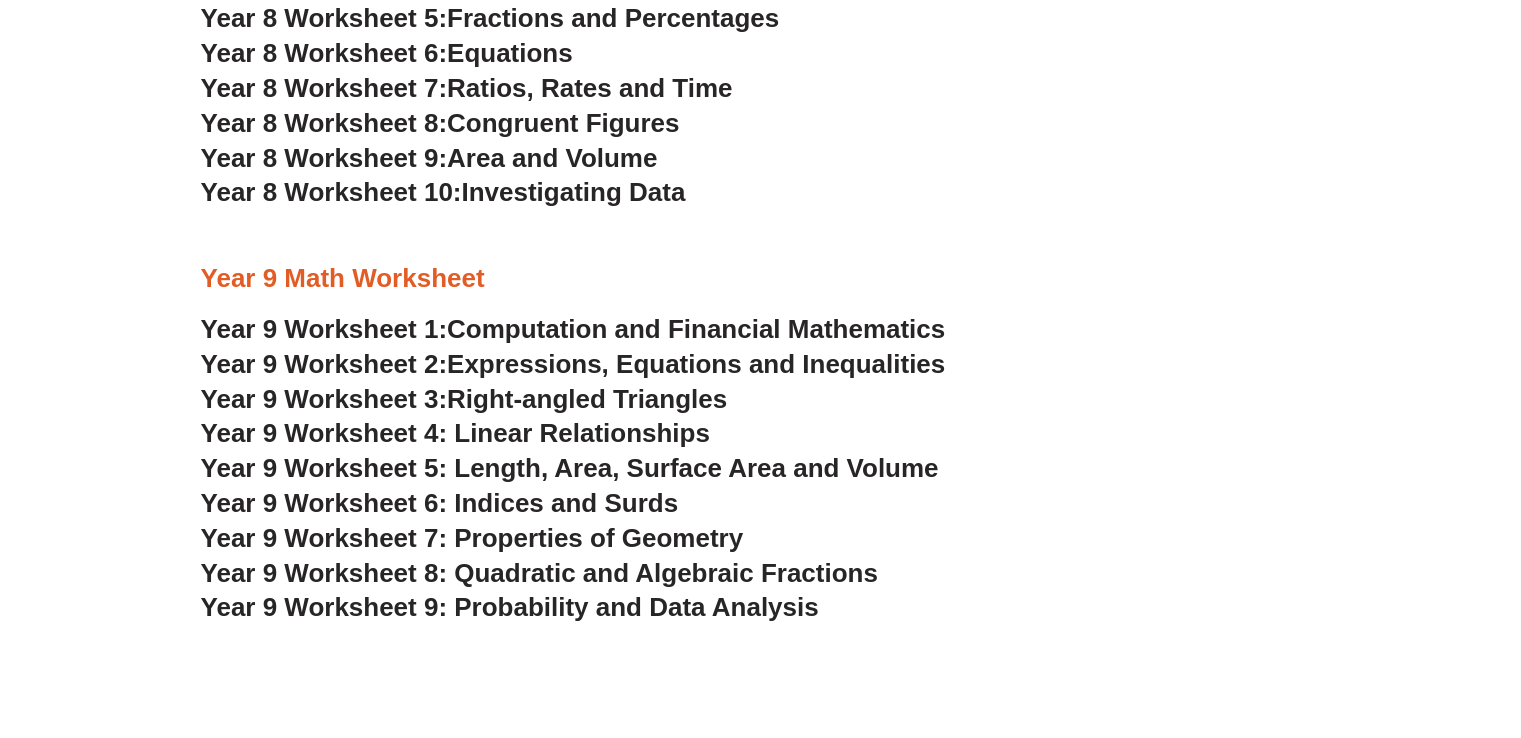 click on "Expressions, Equations and Inequalities" at bounding box center [696, 364] 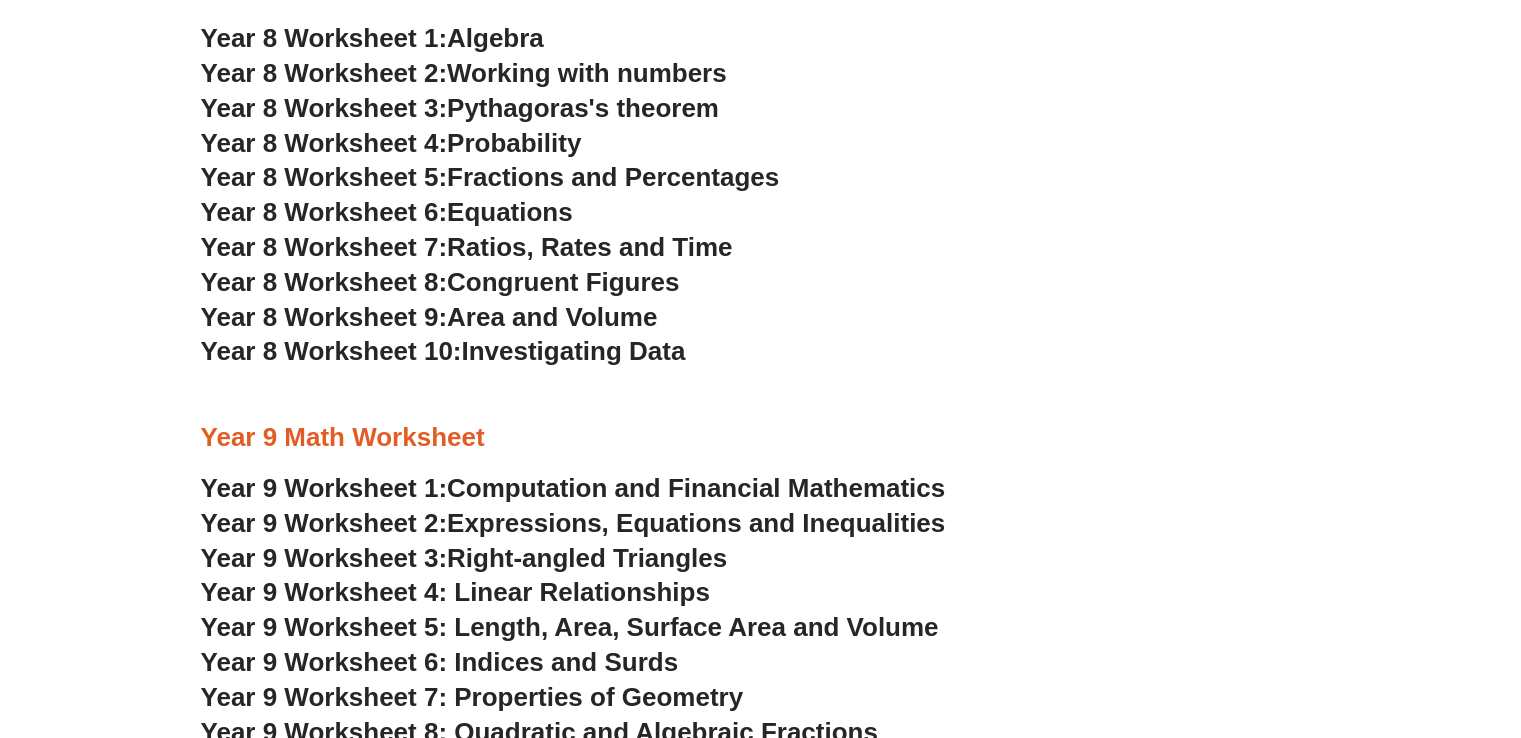 scroll, scrollTop: 5520, scrollLeft: 0, axis: vertical 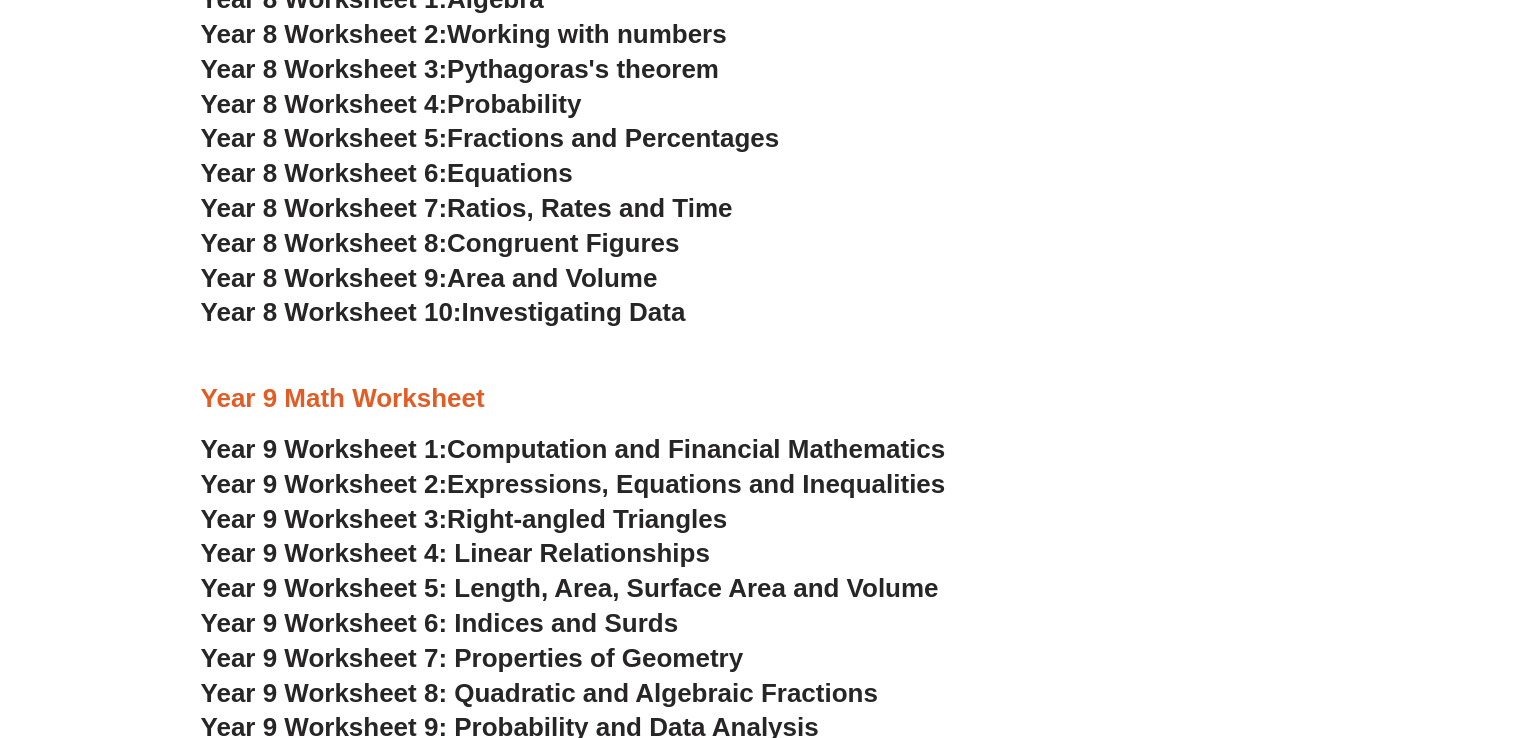 click on "NSW Selective High Schools Practice Worksheets
Topic 1:  Weight Measurement
Topic 2:  Capacity & Volume
Topic 3:  Lengths & Angles
Topic 4:  Fractions
Topic 5:  Probability
Topic 6:  Reading Time
Topic 7:  Financial Math
Topic 8:  Place Value
Topic 9:  Data & Graphing
Topic 10:  Pattern & Missing Numbers
Topic 11:  Line of Symmetry
Topic 12:  Perimeter and Area
Topic 13:  3D Shapes
Topic 14:  Direction & 2D Shapes
Topic 15:" at bounding box center (760, -188) 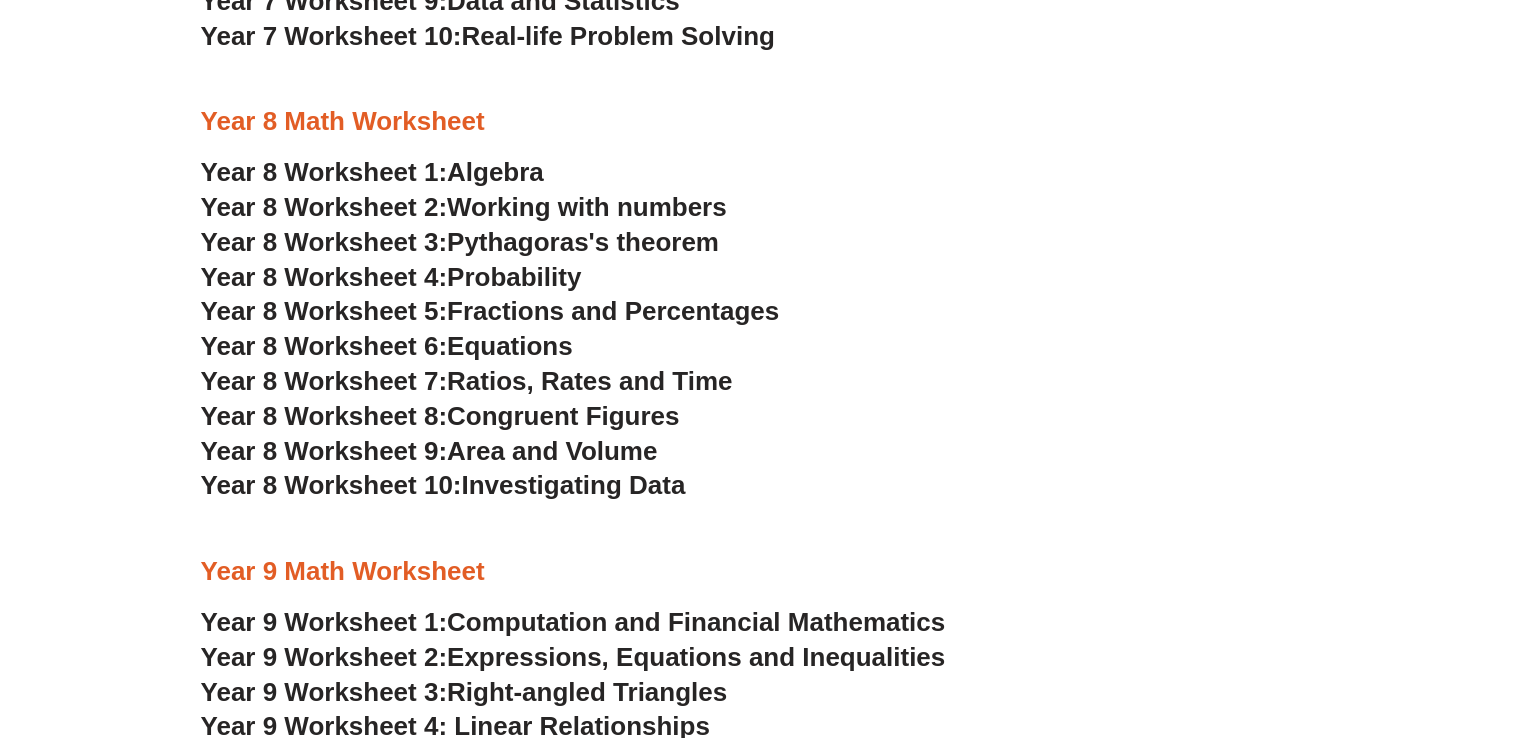 scroll, scrollTop: 5320, scrollLeft: 0, axis: vertical 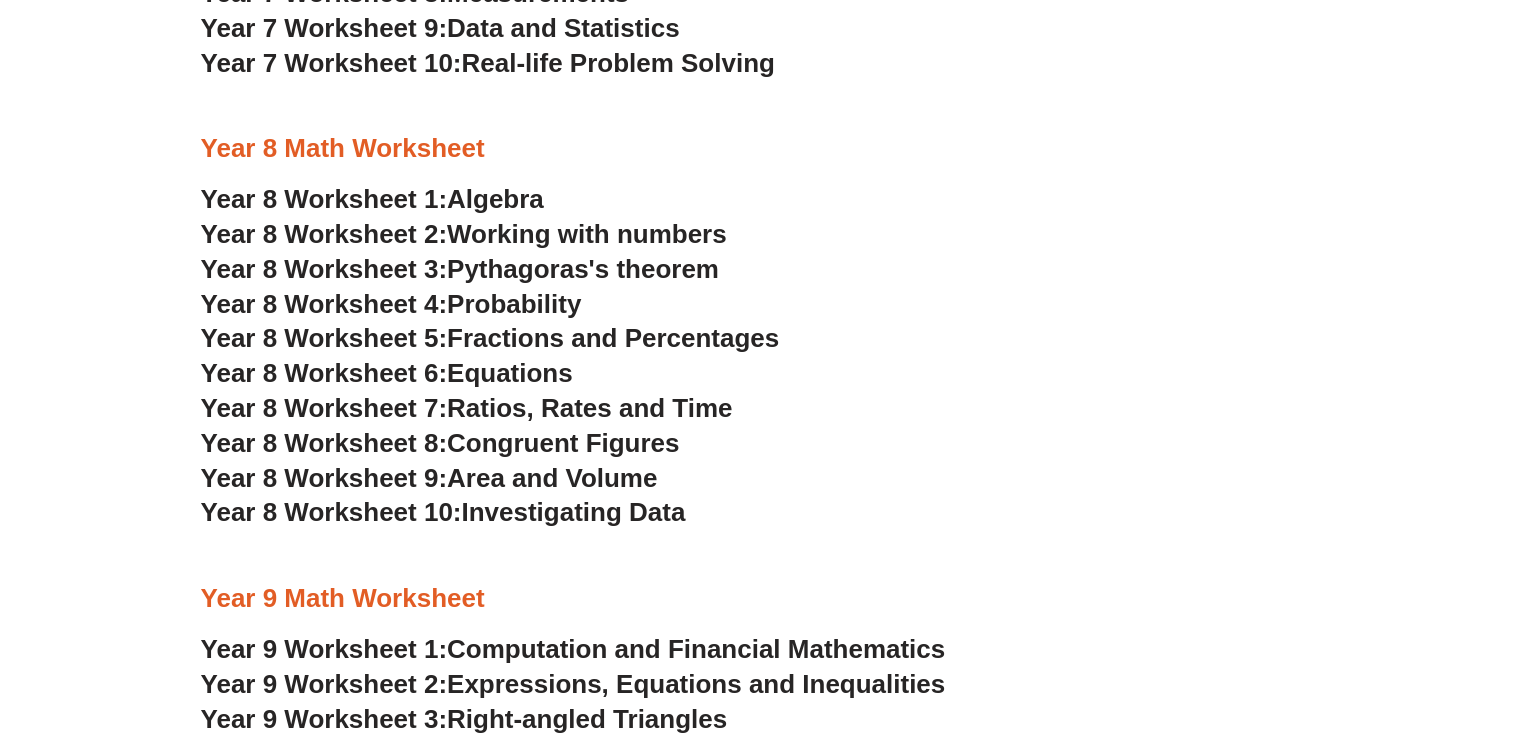 click on "Probability" at bounding box center (514, 304) 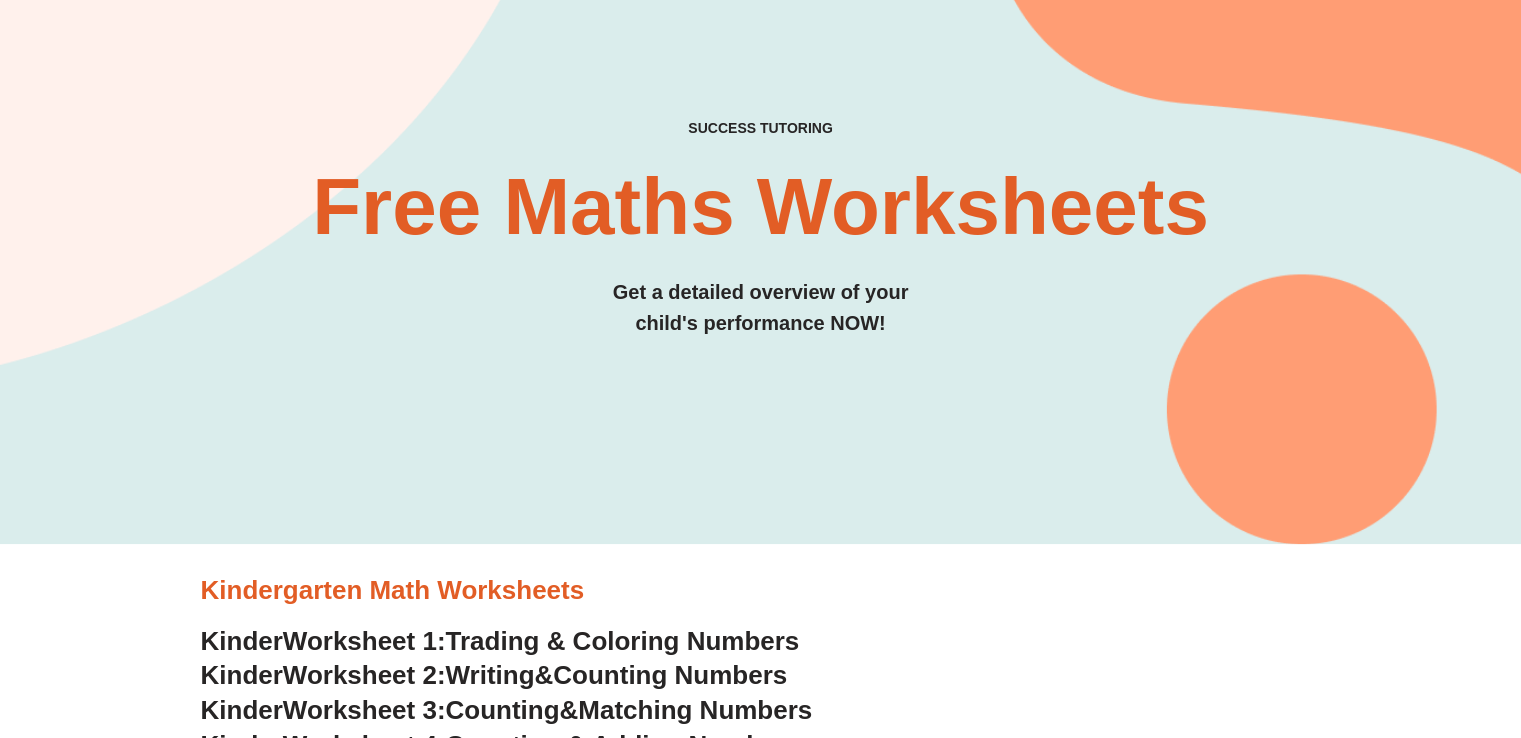 scroll, scrollTop: 0, scrollLeft: 0, axis: both 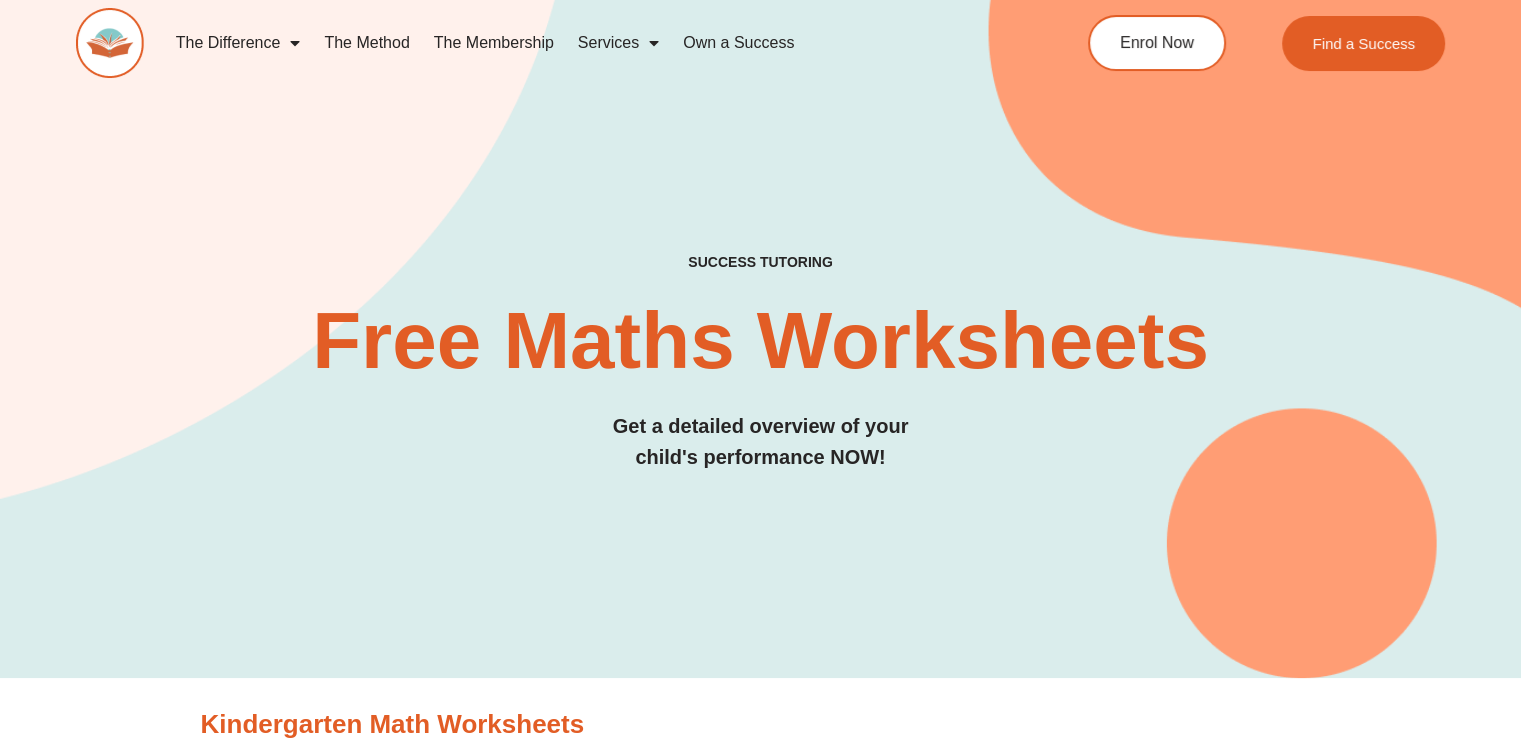 click on "SUCCESS TUTORING​
Free Maths Worksheets​
Get a detailed overview of your  child's performance NOW!" at bounding box center [760, 301] 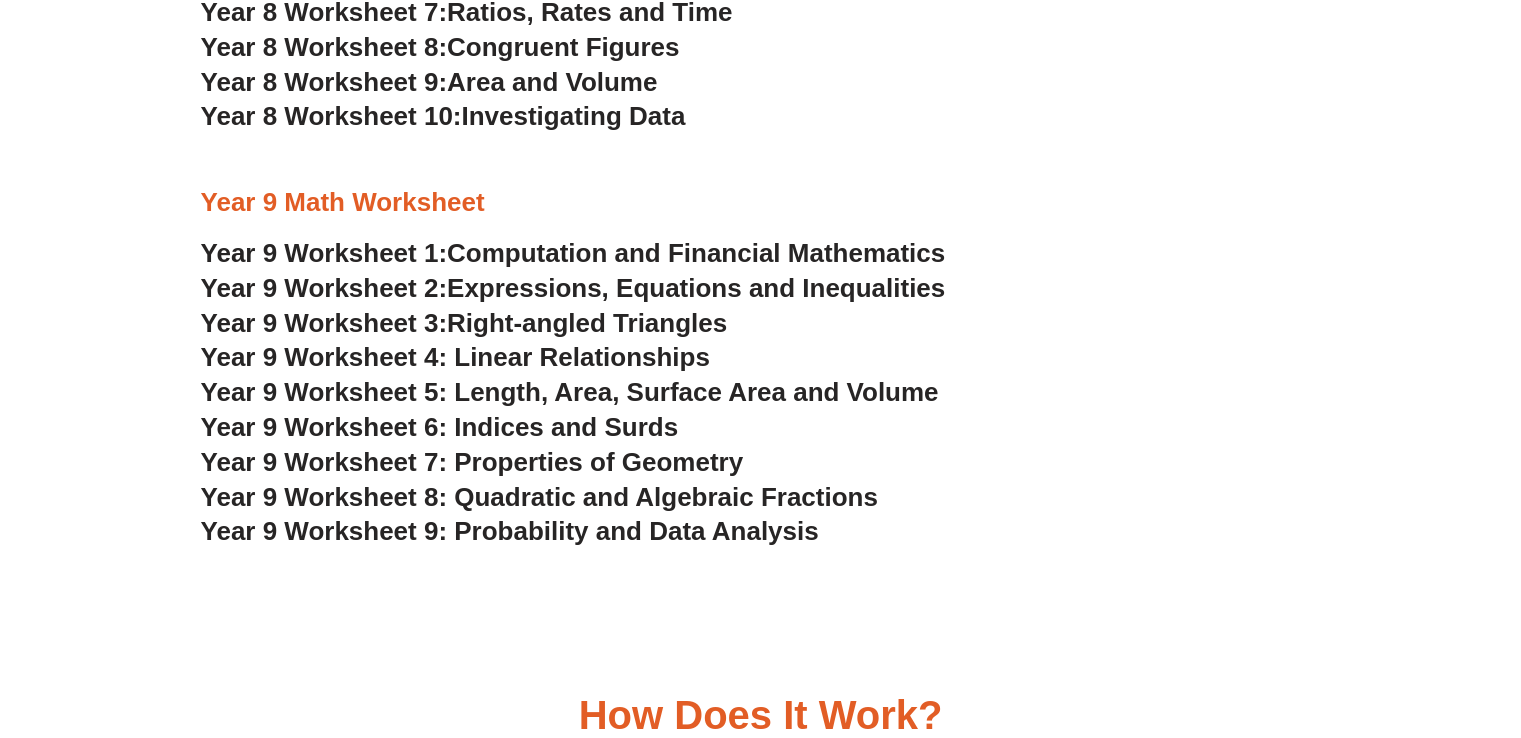scroll, scrollTop: 5720, scrollLeft: 0, axis: vertical 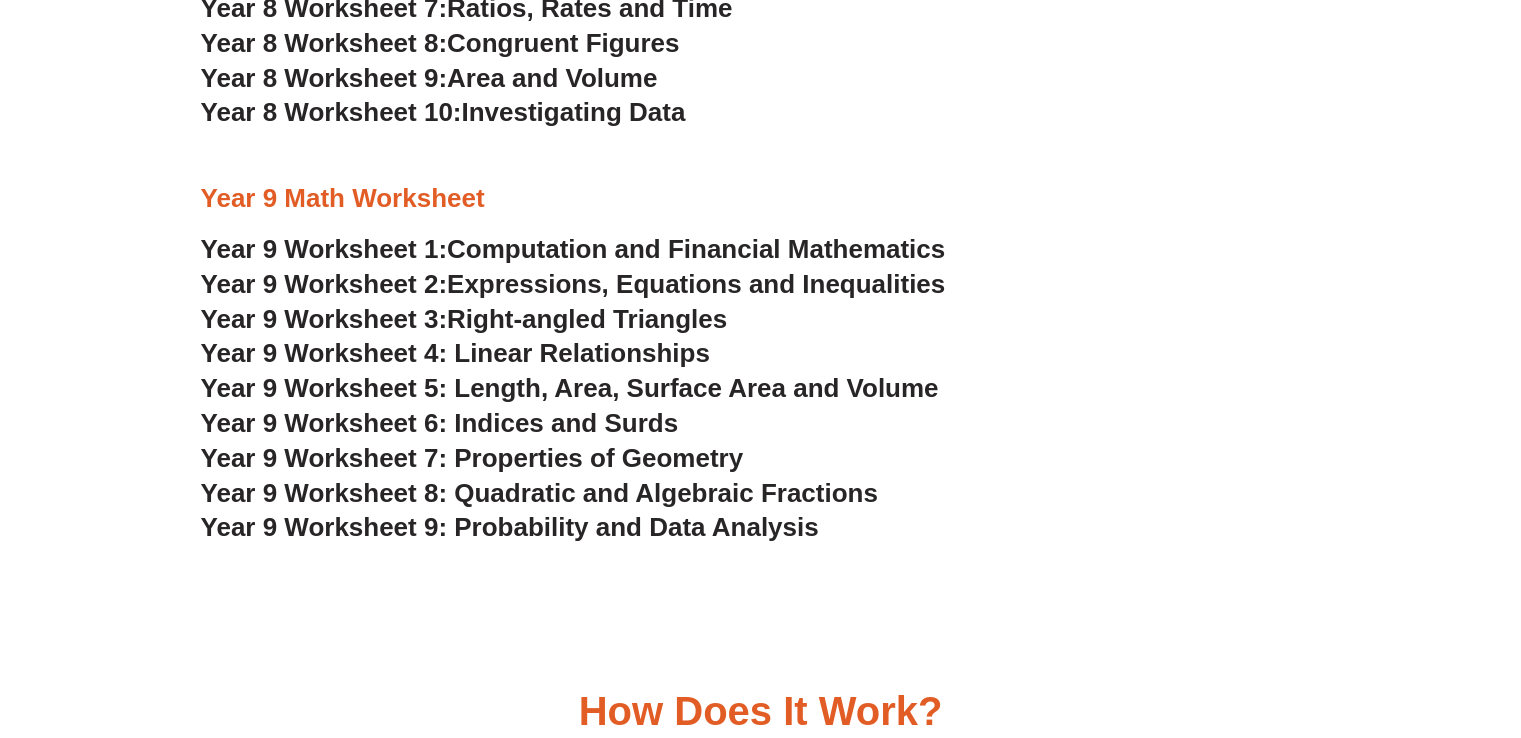 click on "Year 9 Worksheet 4: Linear Relationships" at bounding box center [455, 353] 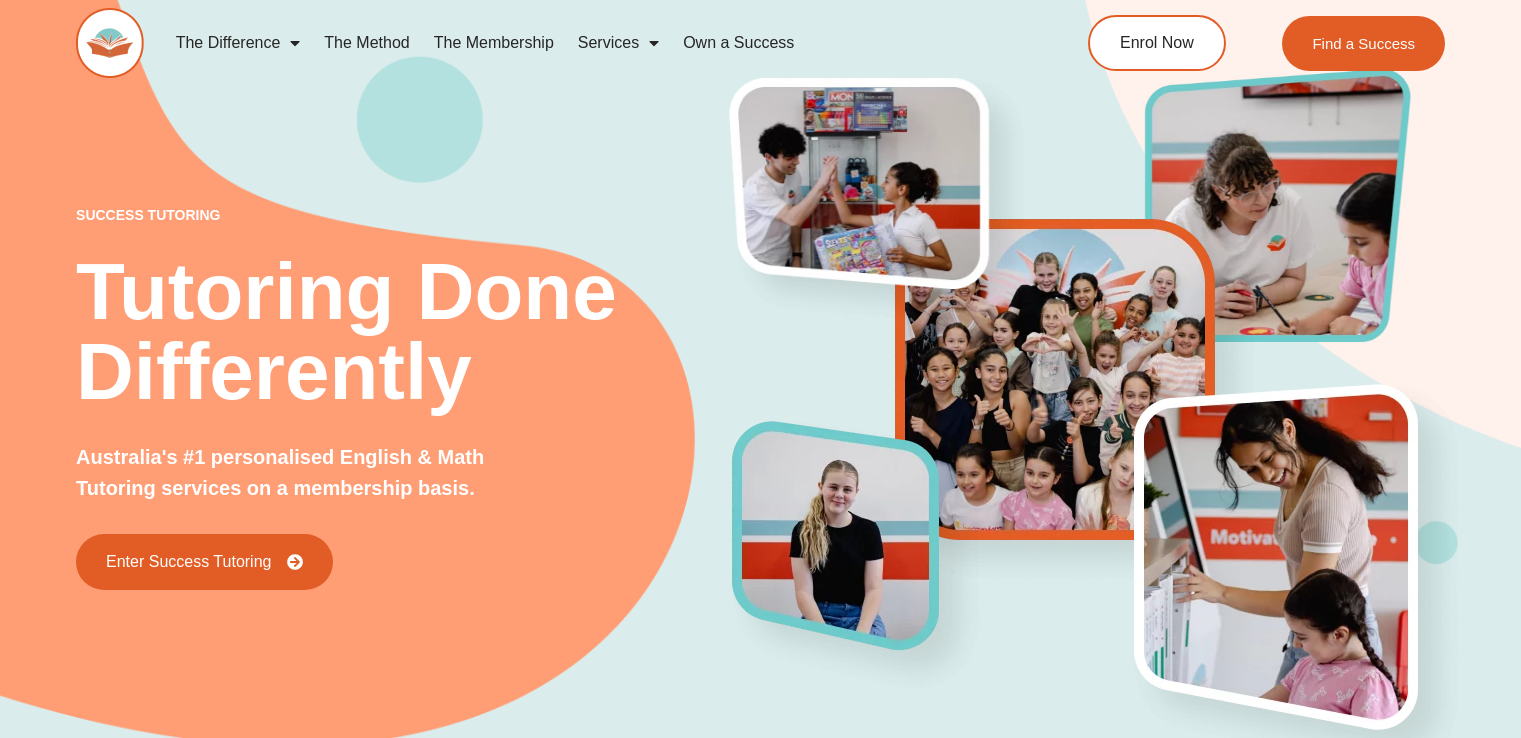scroll, scrollTop: 0, scrollLeft: 0, axis: both 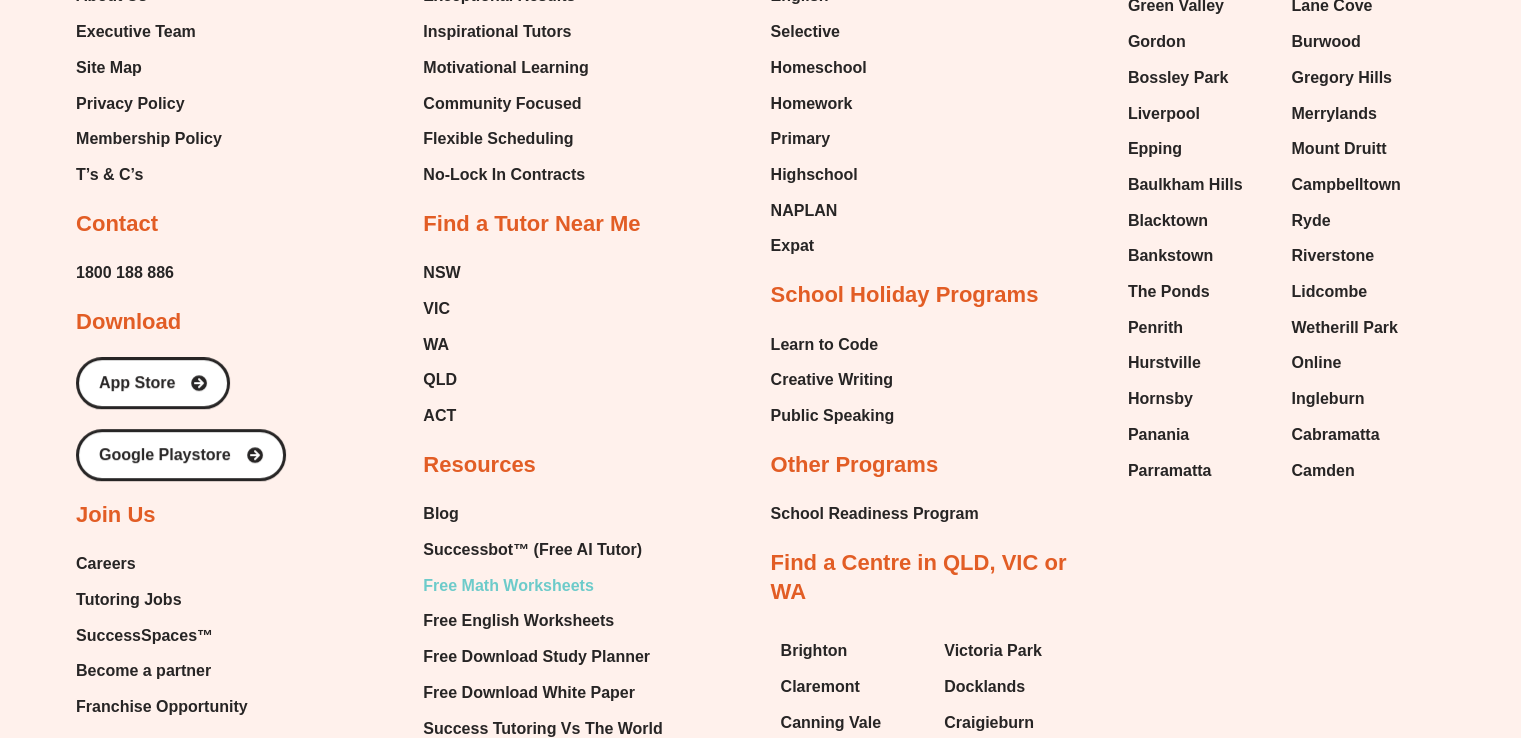 click on "Free Math Worksheets" at bounding box center (508, 586) 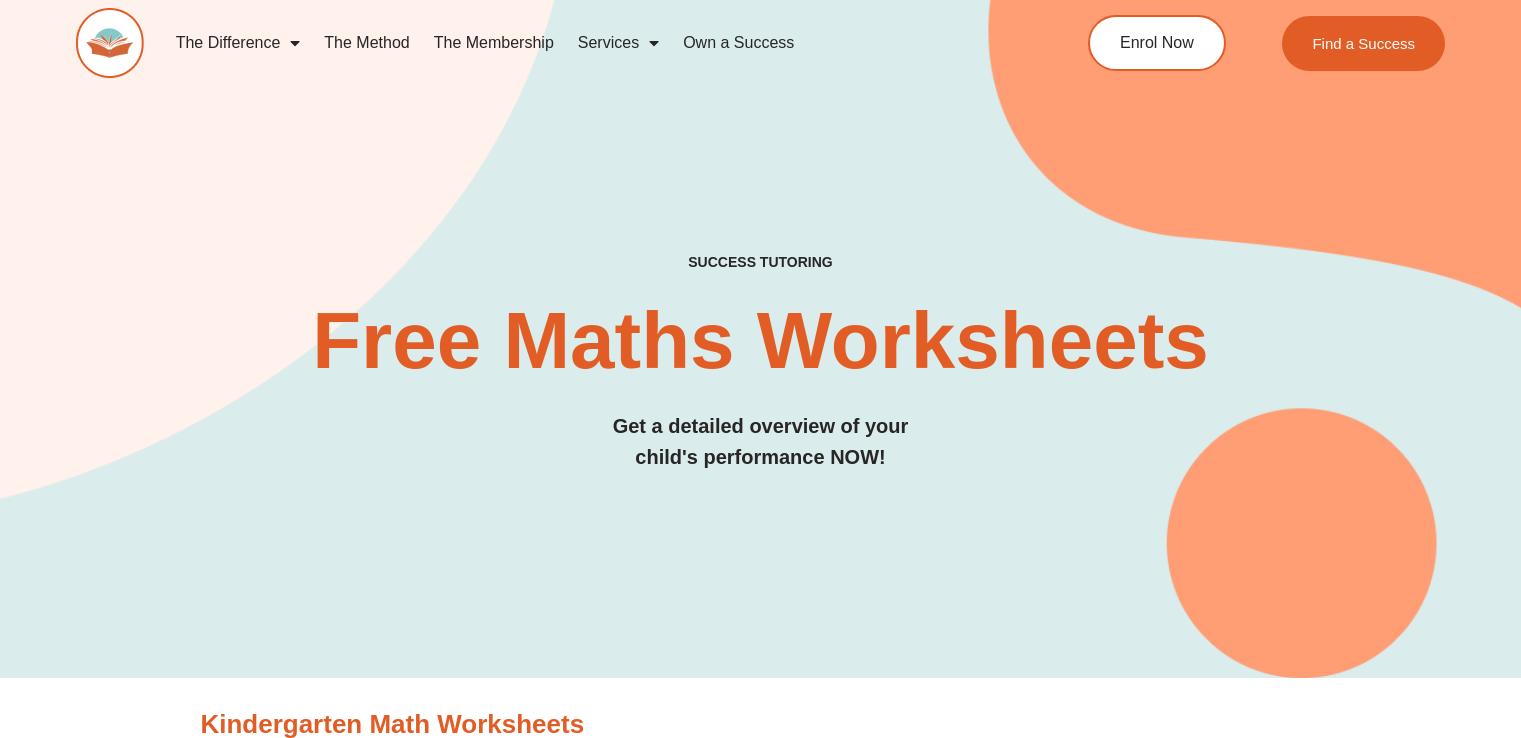 scroll, scrollTop: 0, scrollLeft: 0, axis: both 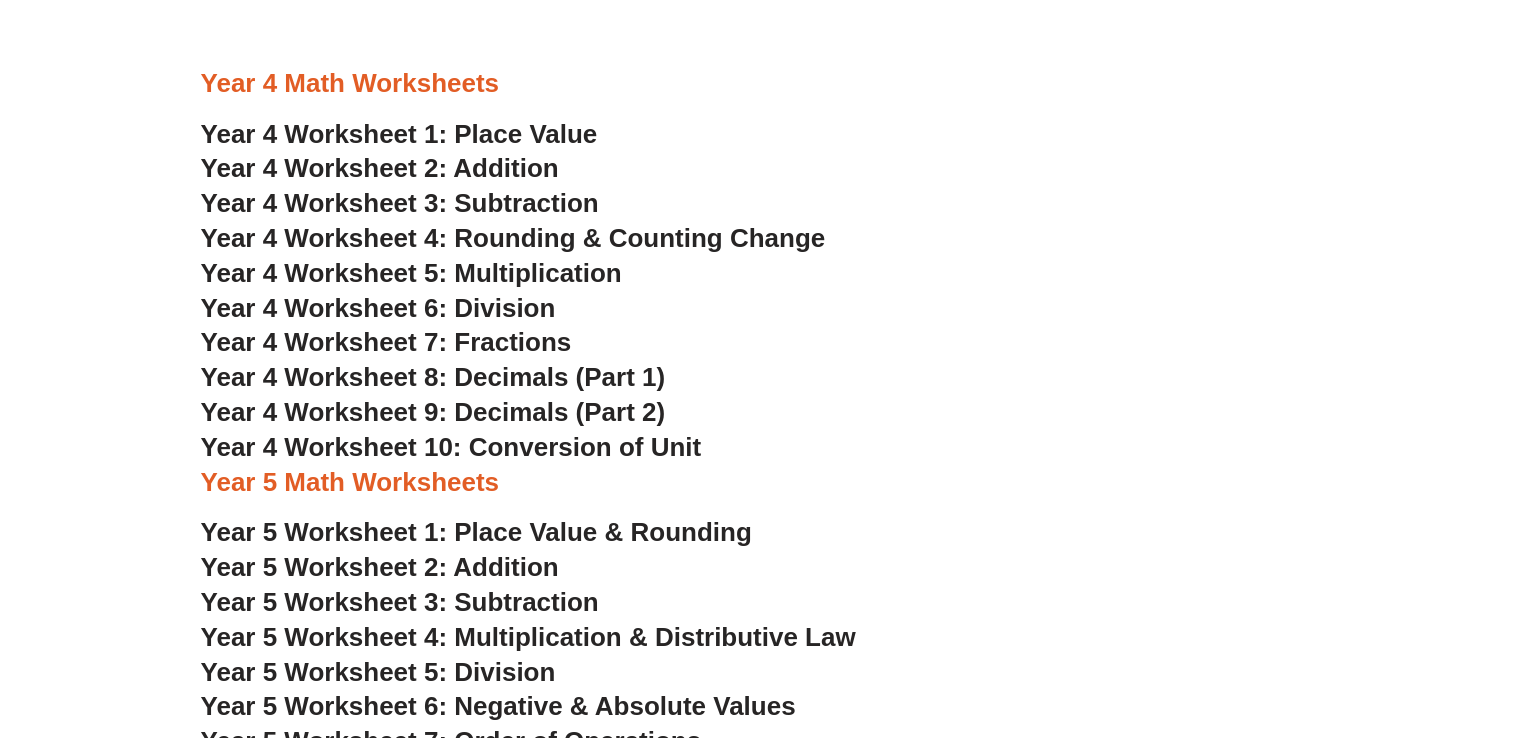 click on "Year 4 Worksheet 1: Place Value" at bounding box center (399, 134) 